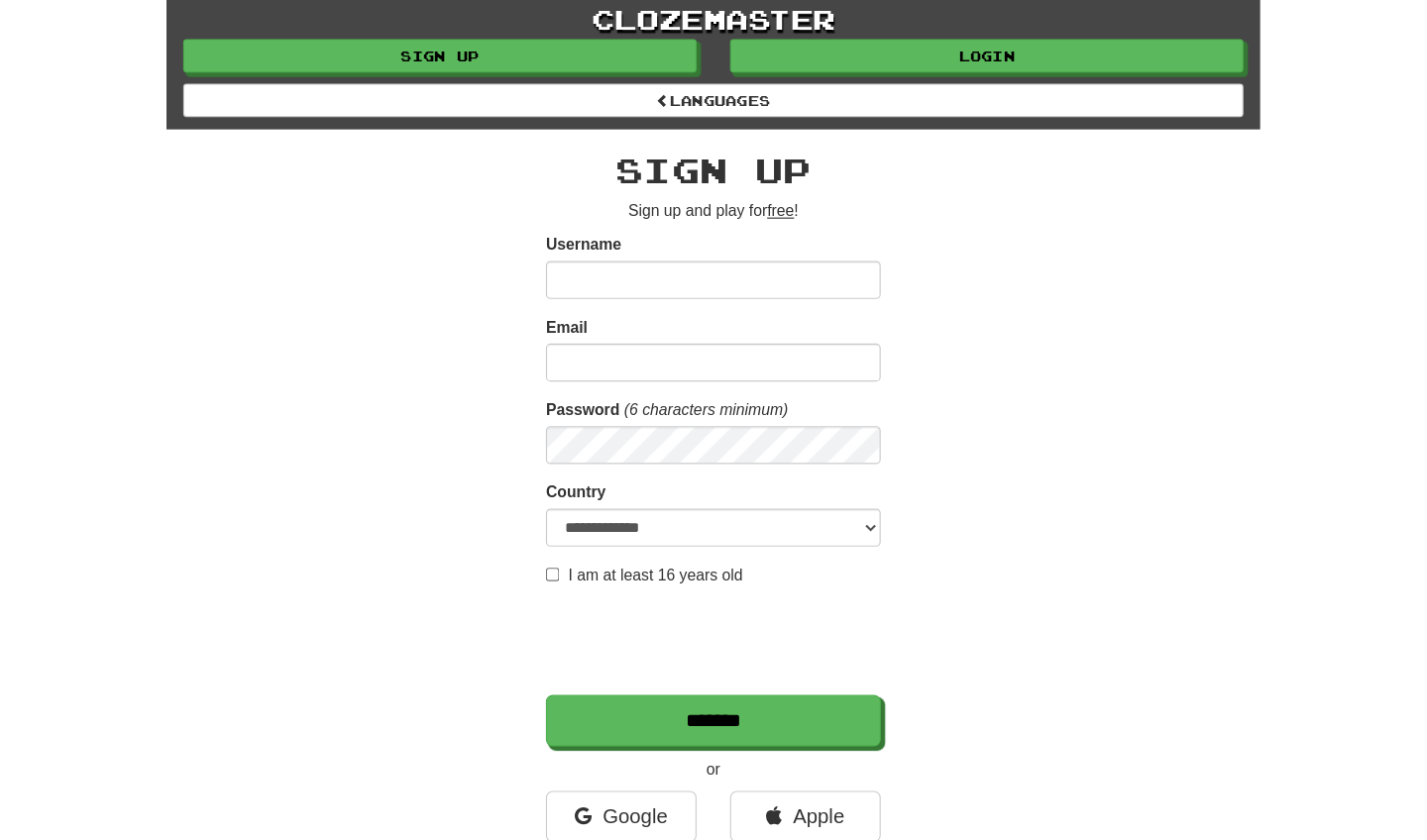 scroll, scrollTop: 0, scrollLeft: 0, axis: both 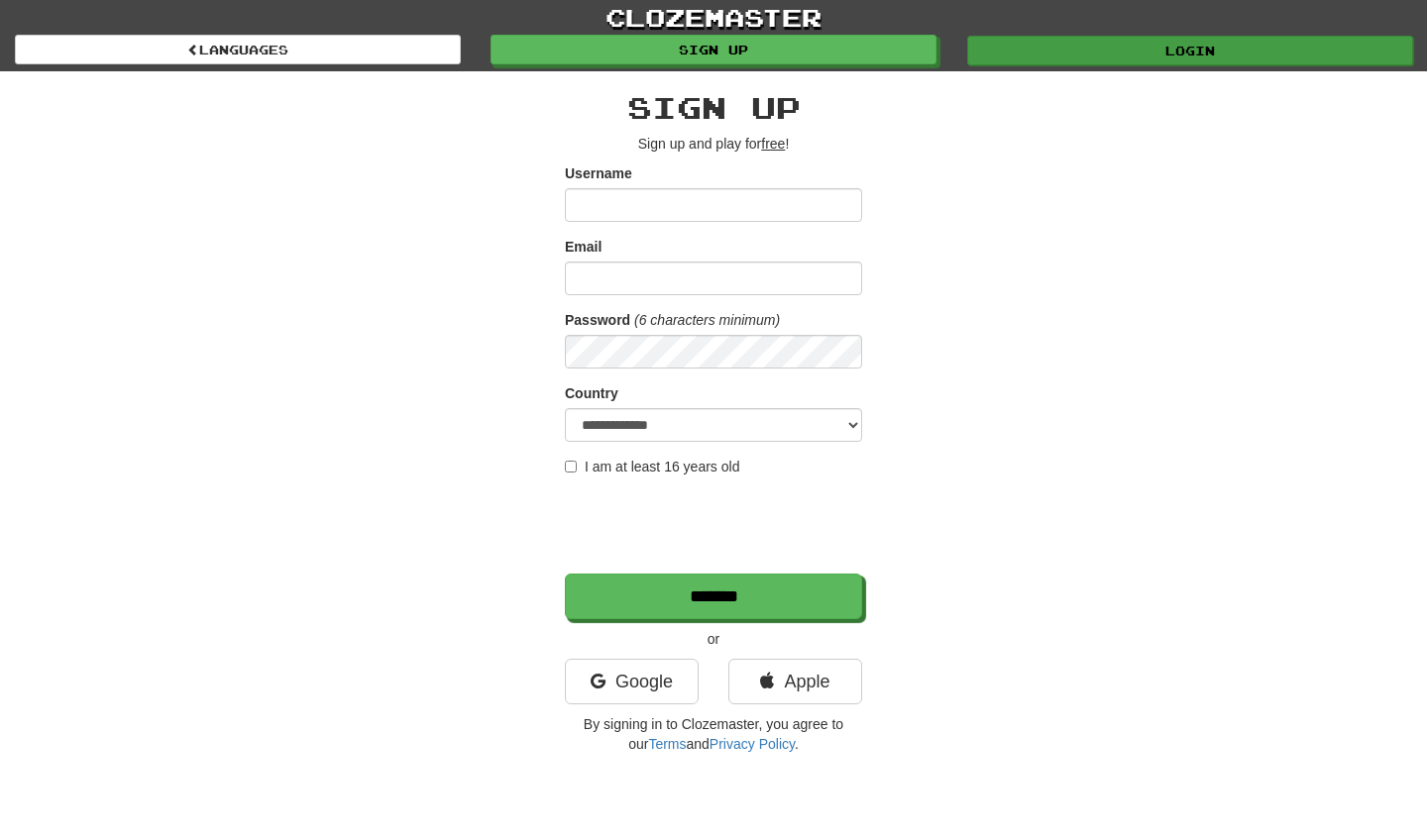 click on "Login" at bounding box center [1190, 51] 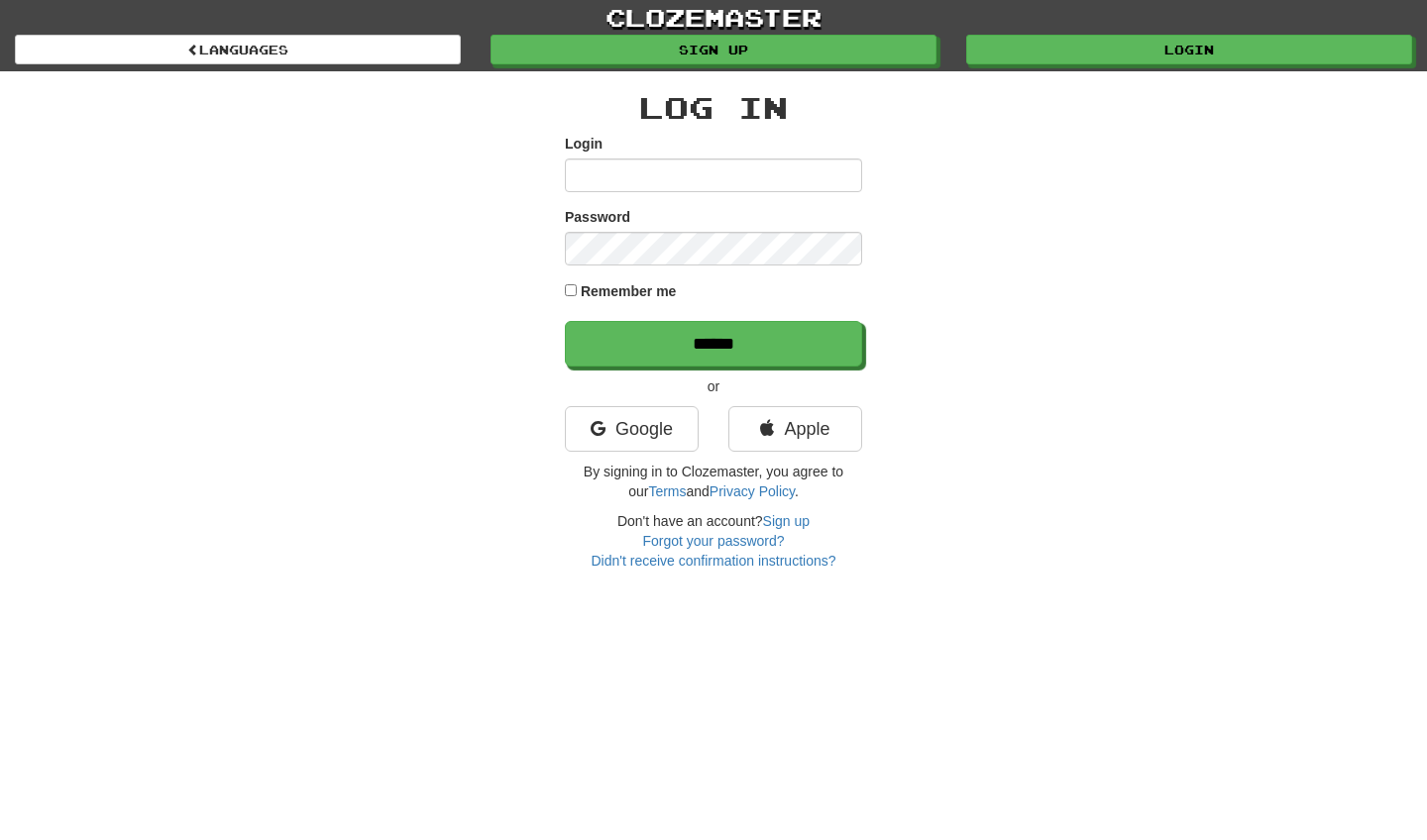 scroll, scrollTop: 0, scrollLeft: 0, axis: both 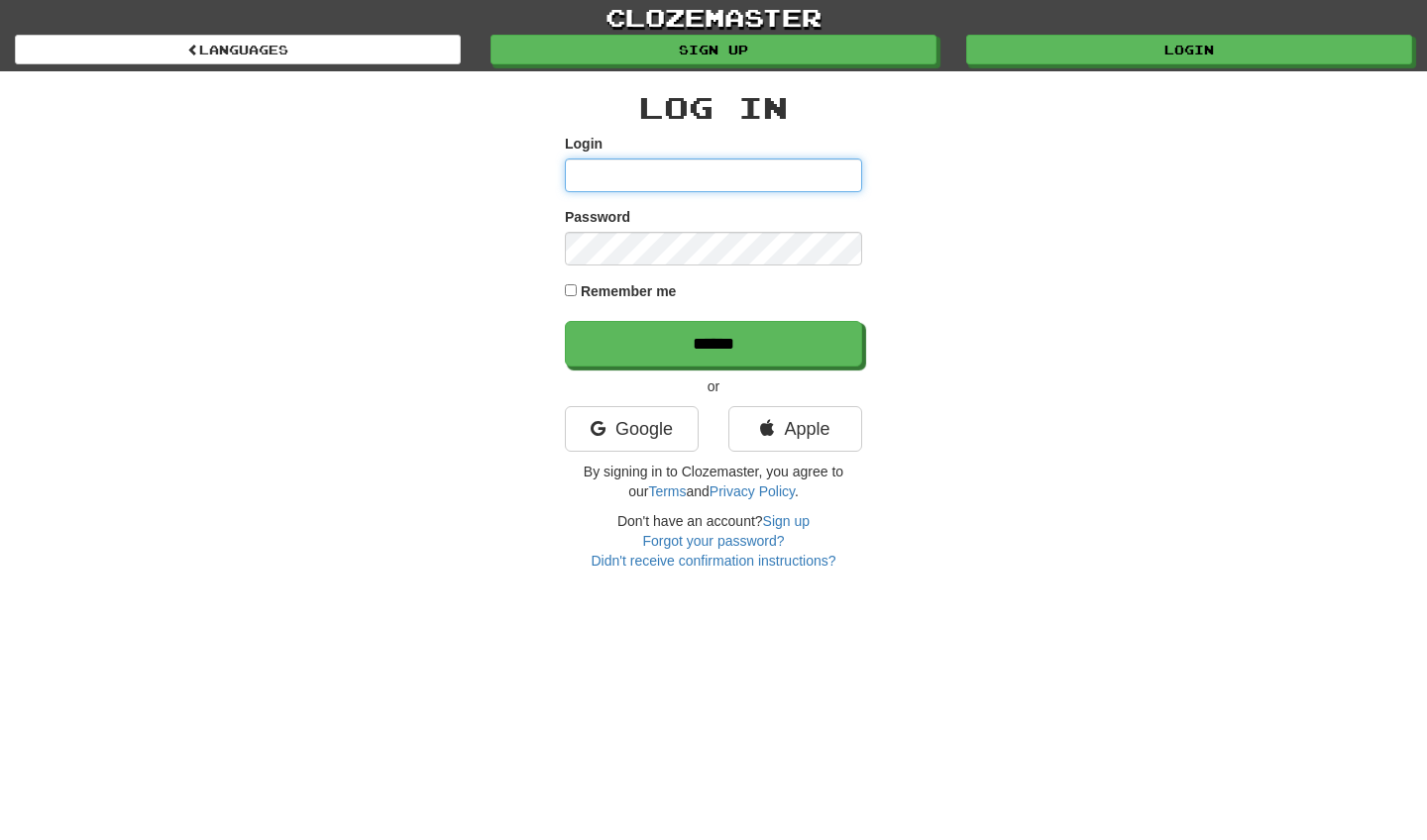 type on "*******" 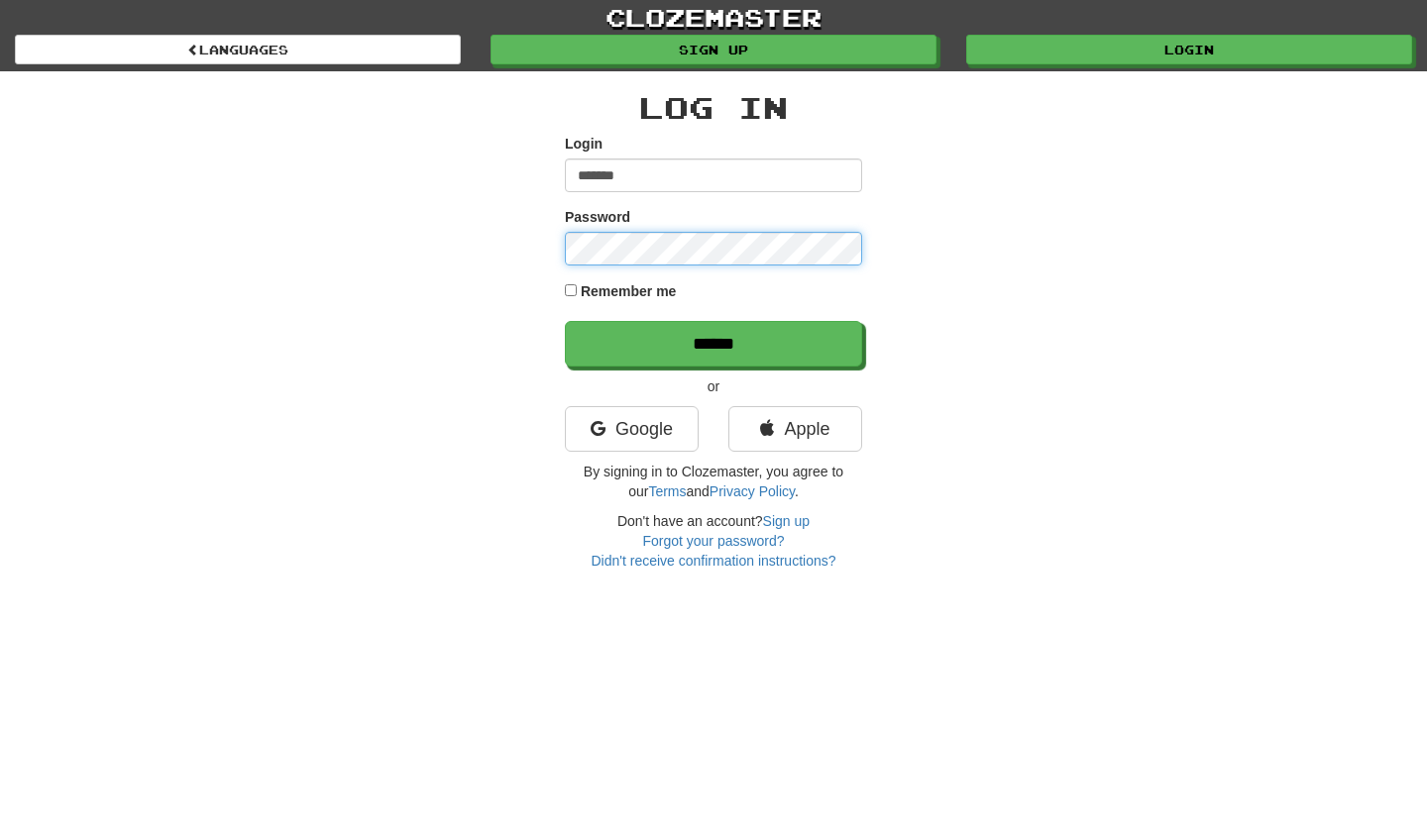 click on "******" at bounding box center (714, 344) 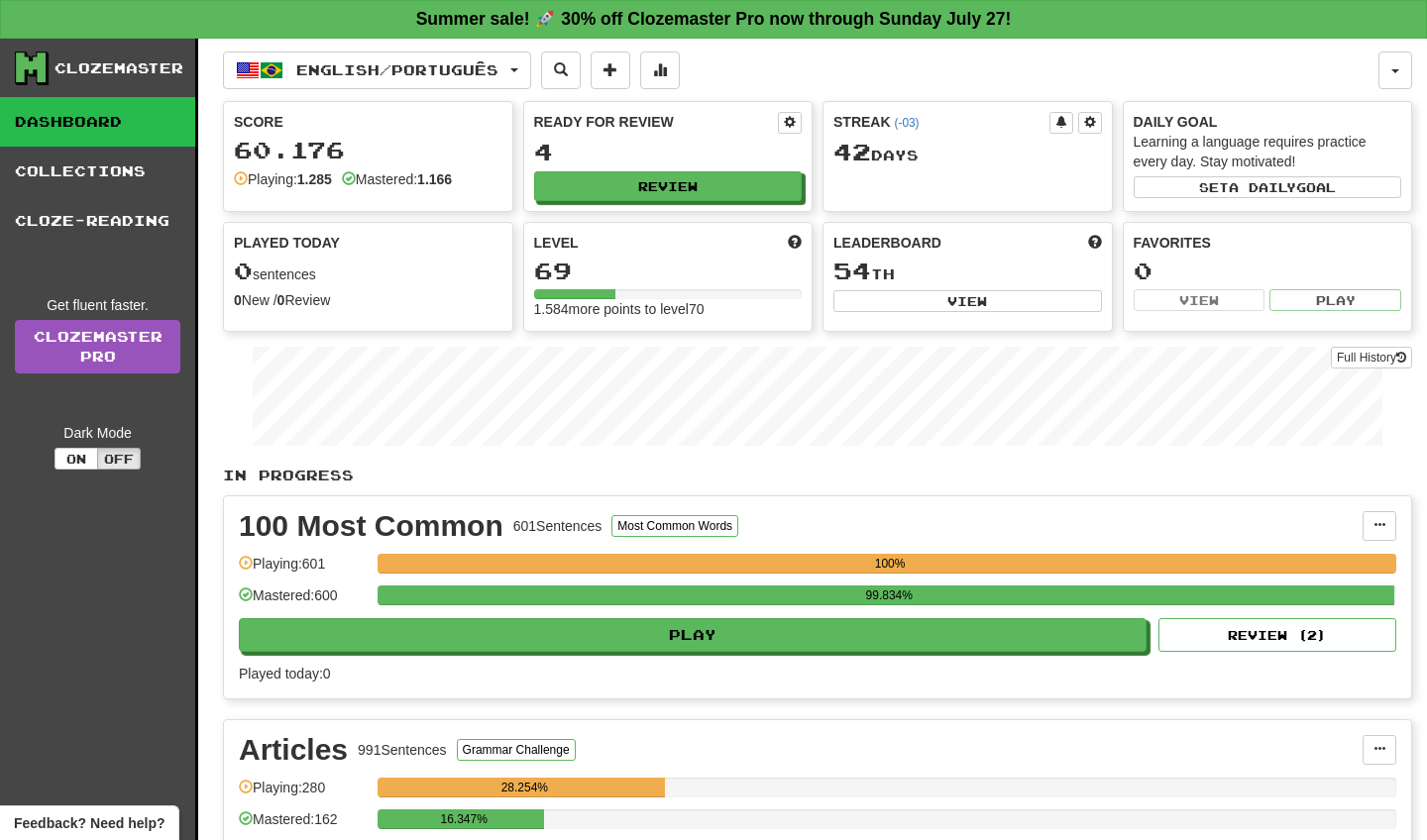 scroll, scrollTop: 0, scrollLeft: 0, axis: both 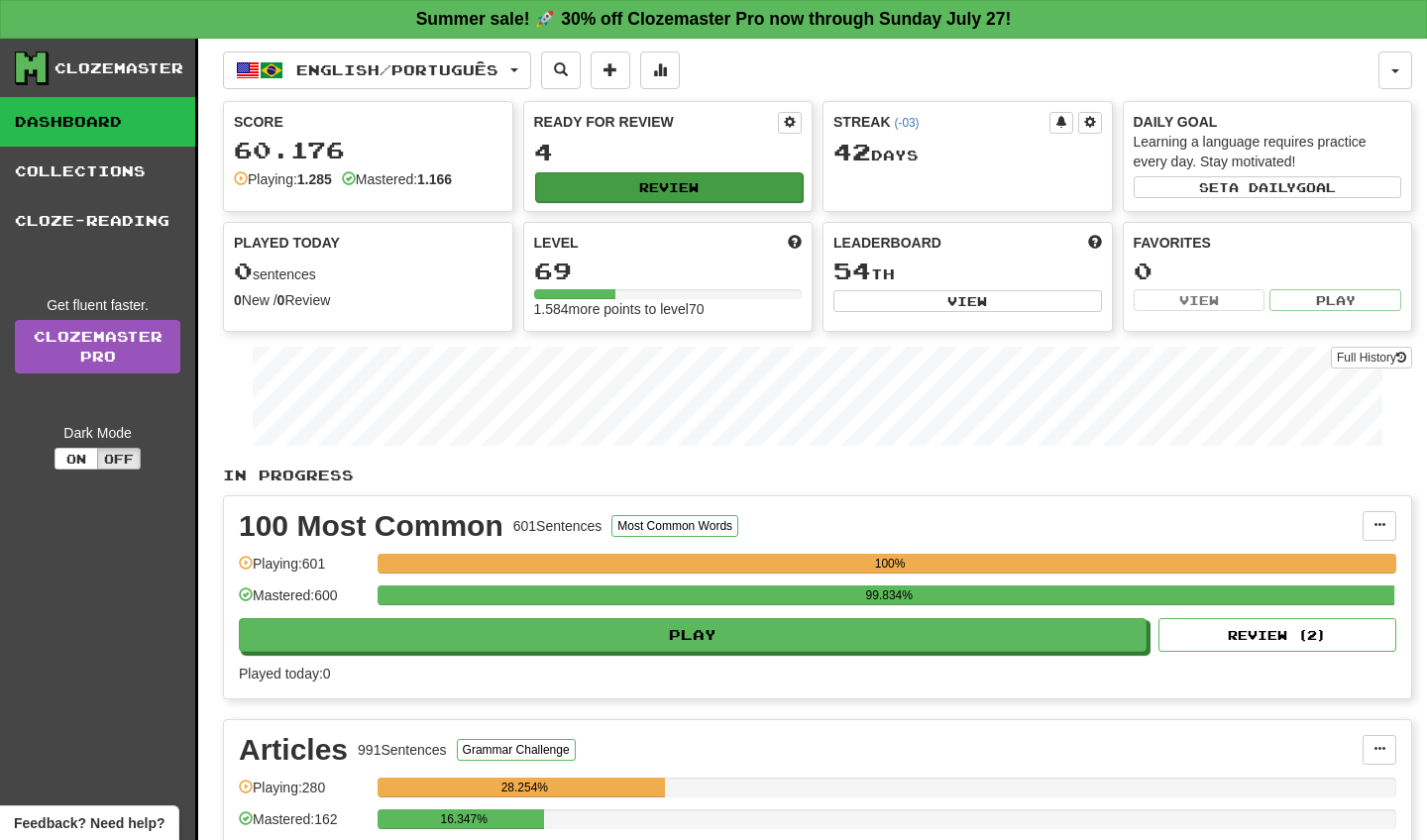 click on "Review" at bounding box center [669, 187] 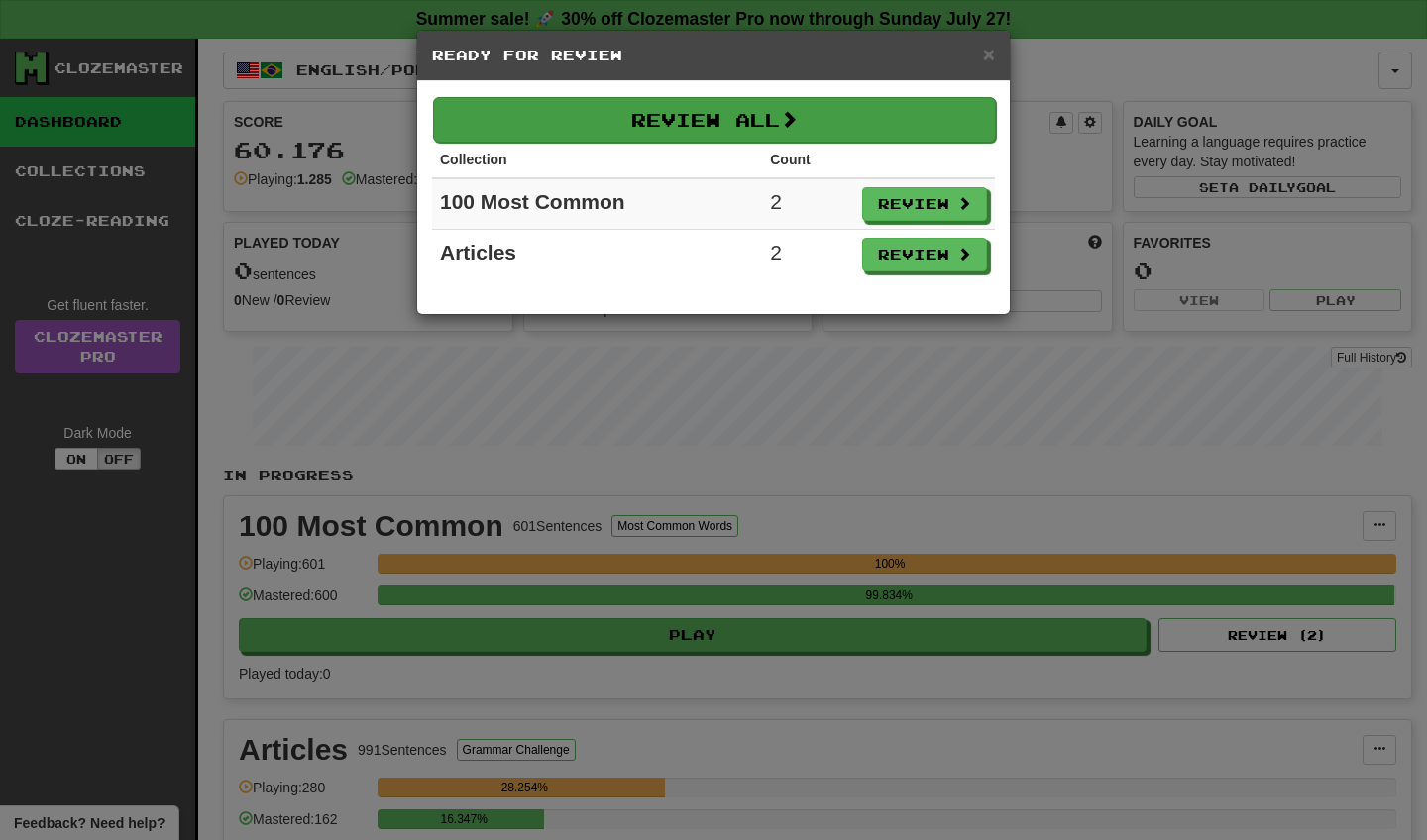 click at bounding box center [789, 119] 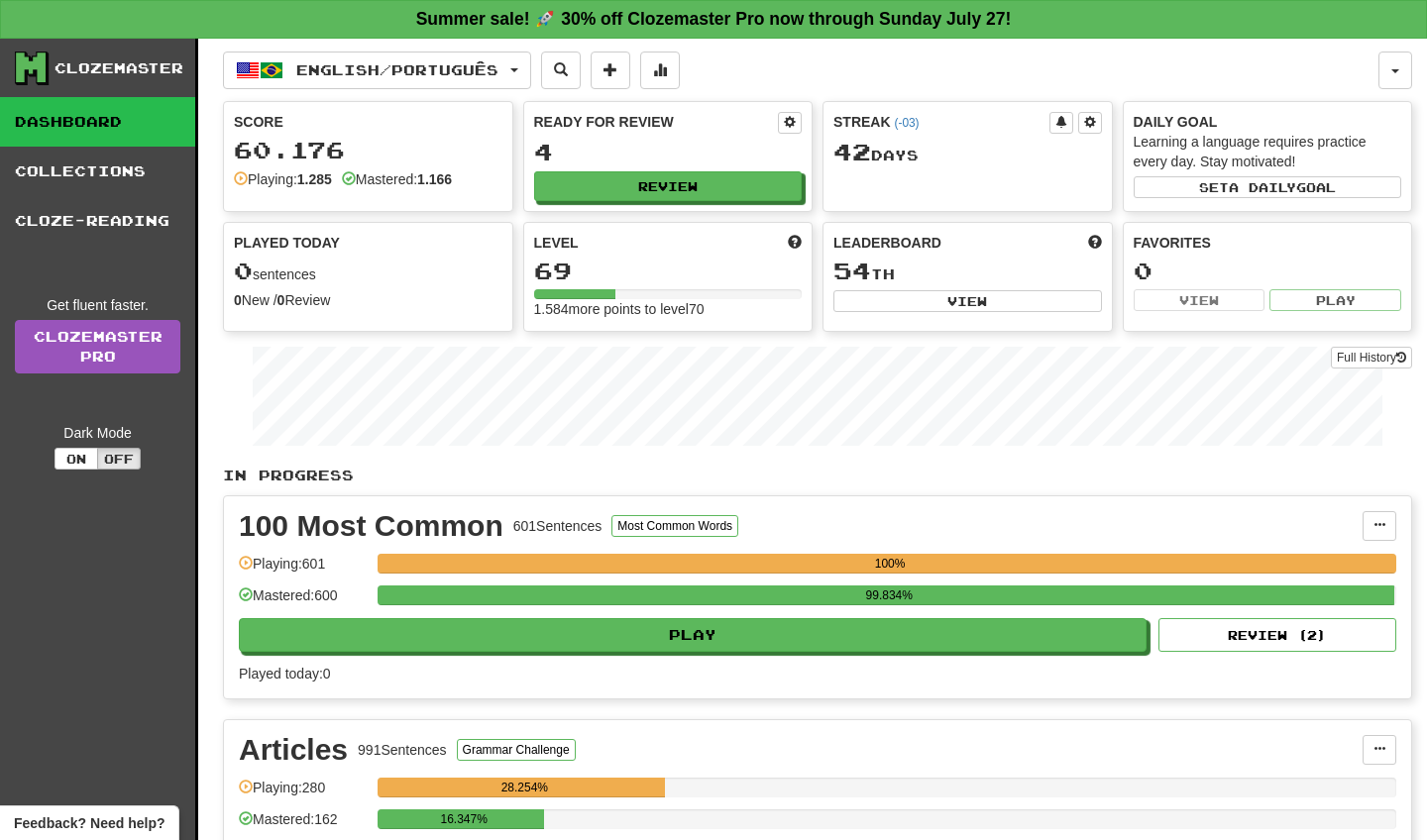 select on "**" 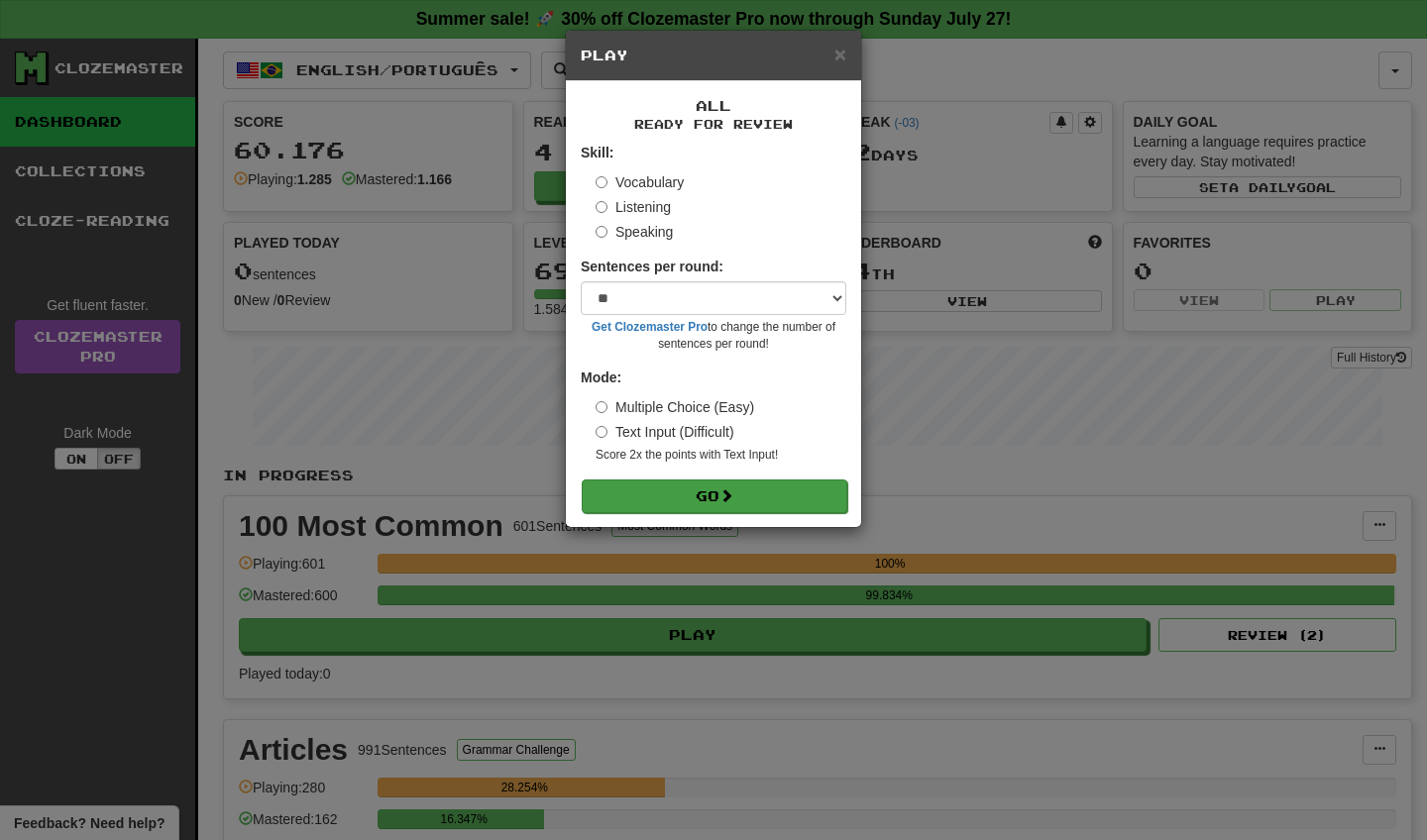 click on "Go" at bounding box center [714, 496] 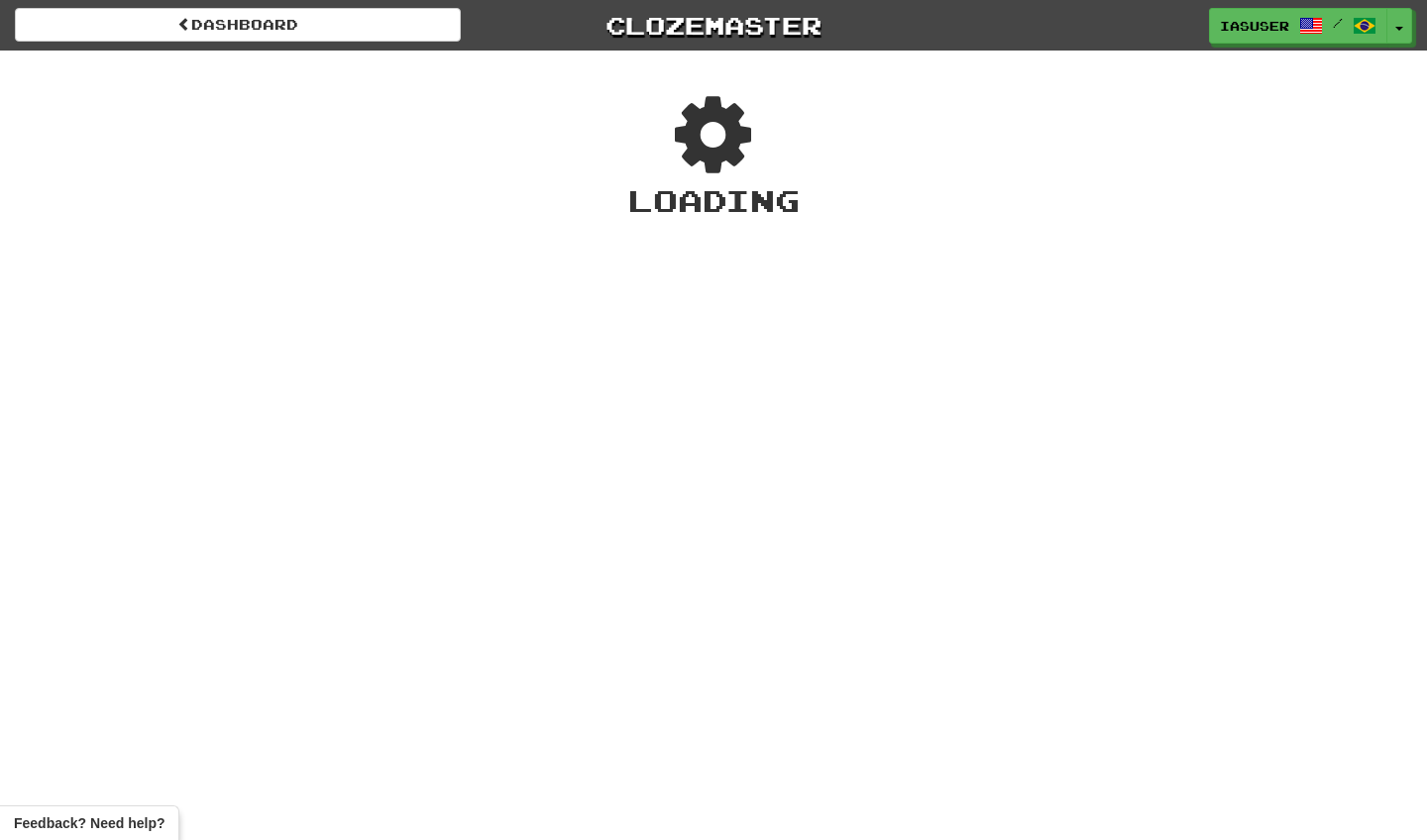 scroll, scrollTop: 0, scrollLeft: 0, axis: both 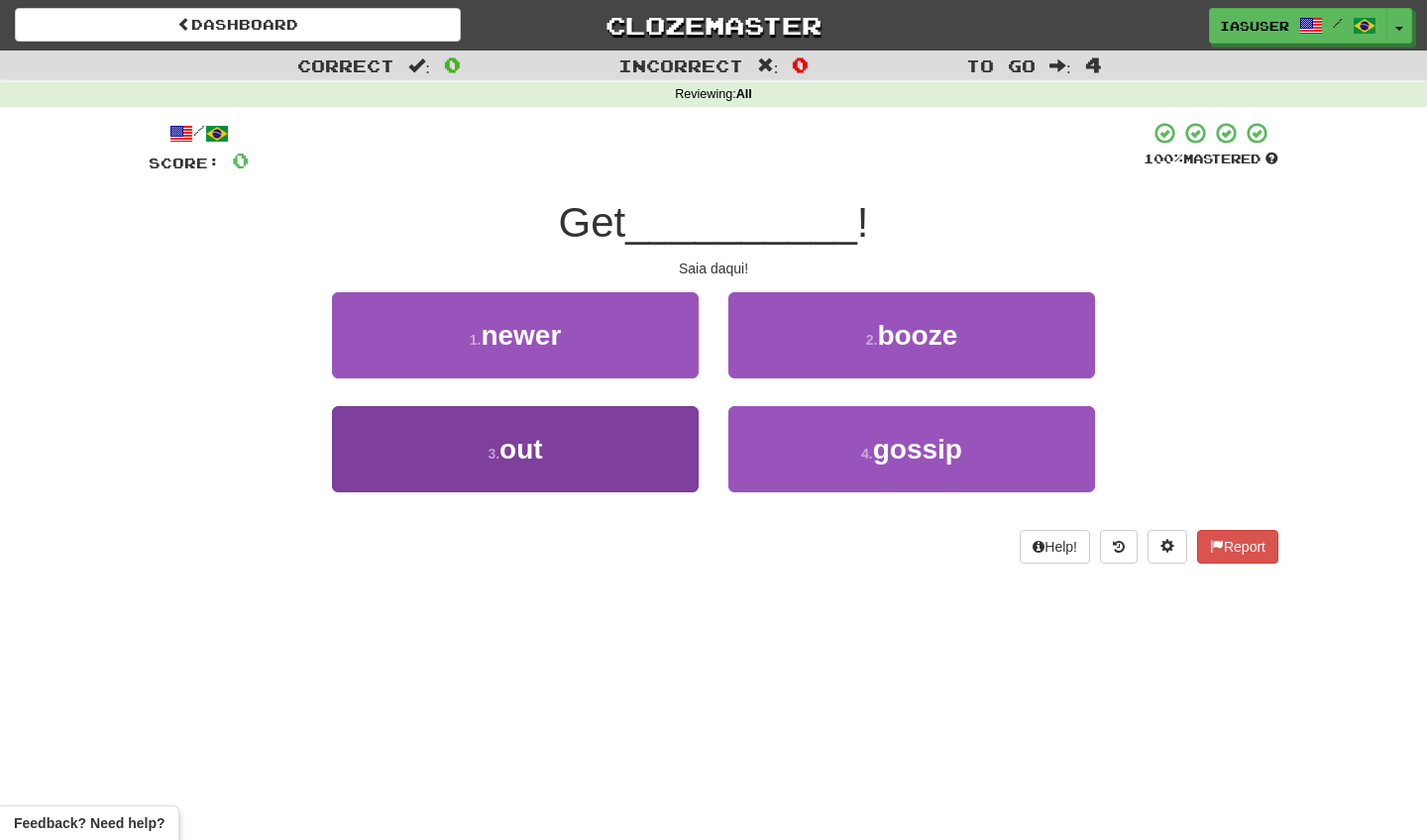 click on "3 .  out" at bounding box center (515, 449) 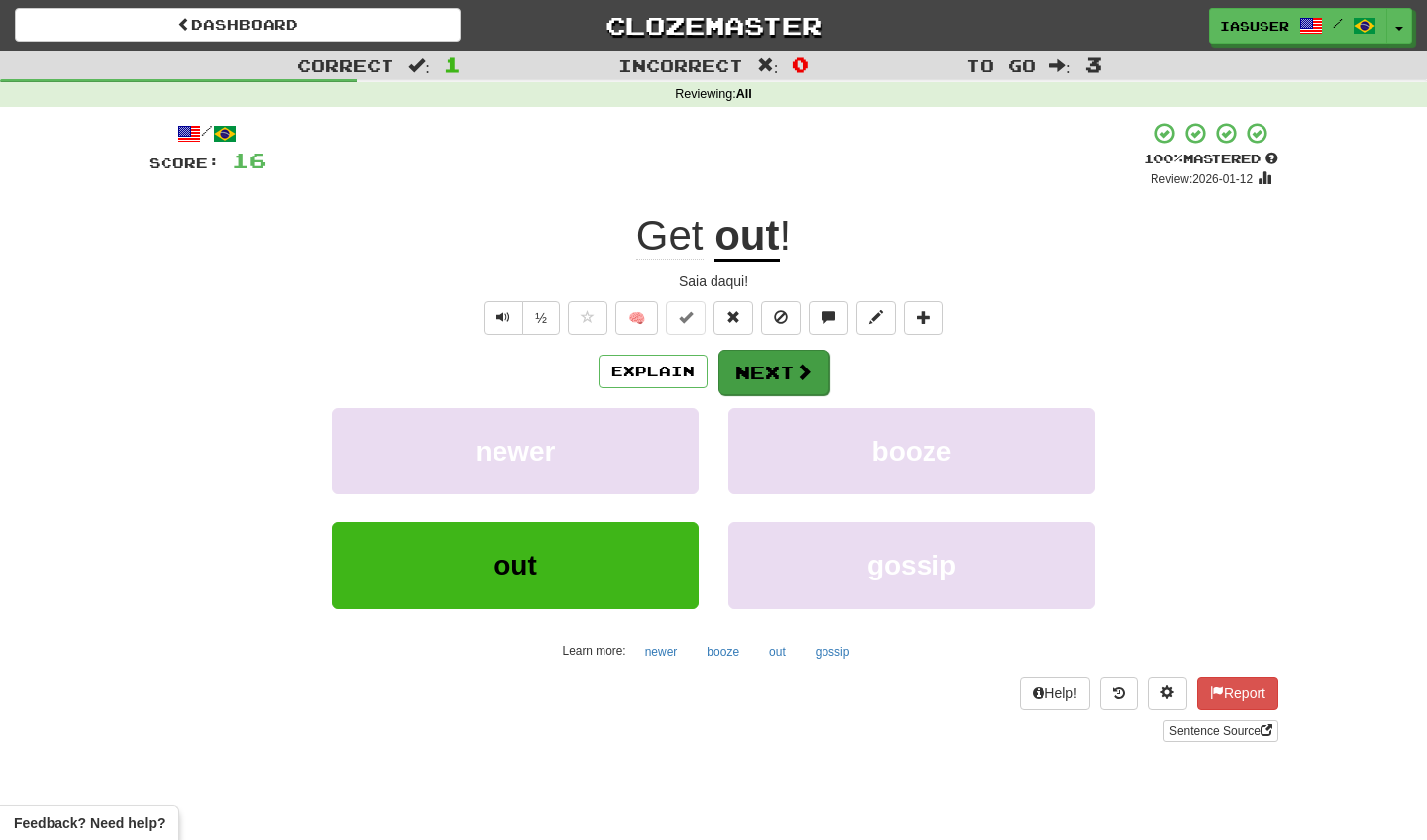 click on "Next" at bounding box center [774, 372] 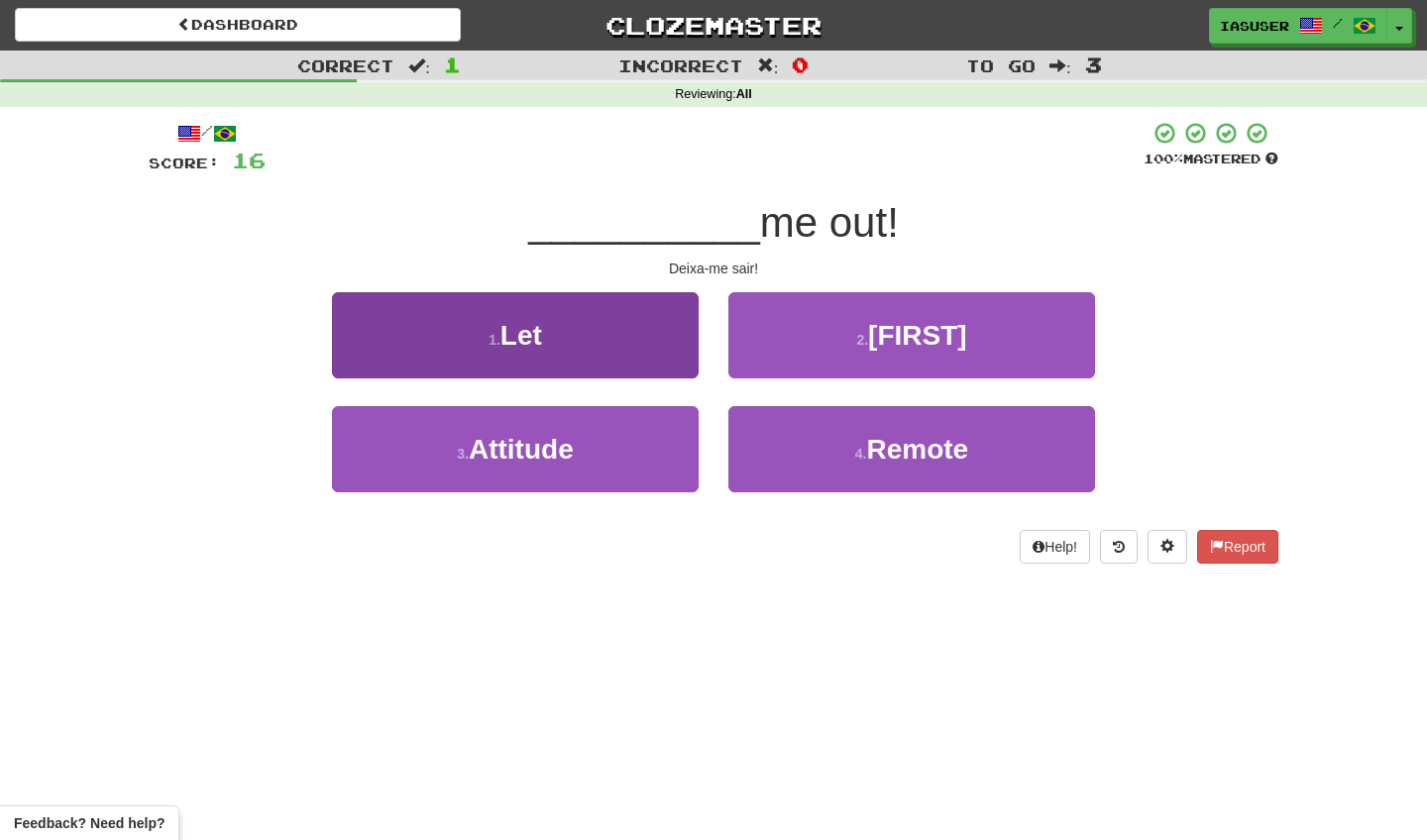 click on "1 .  Let" at bounding box center (515, 335) 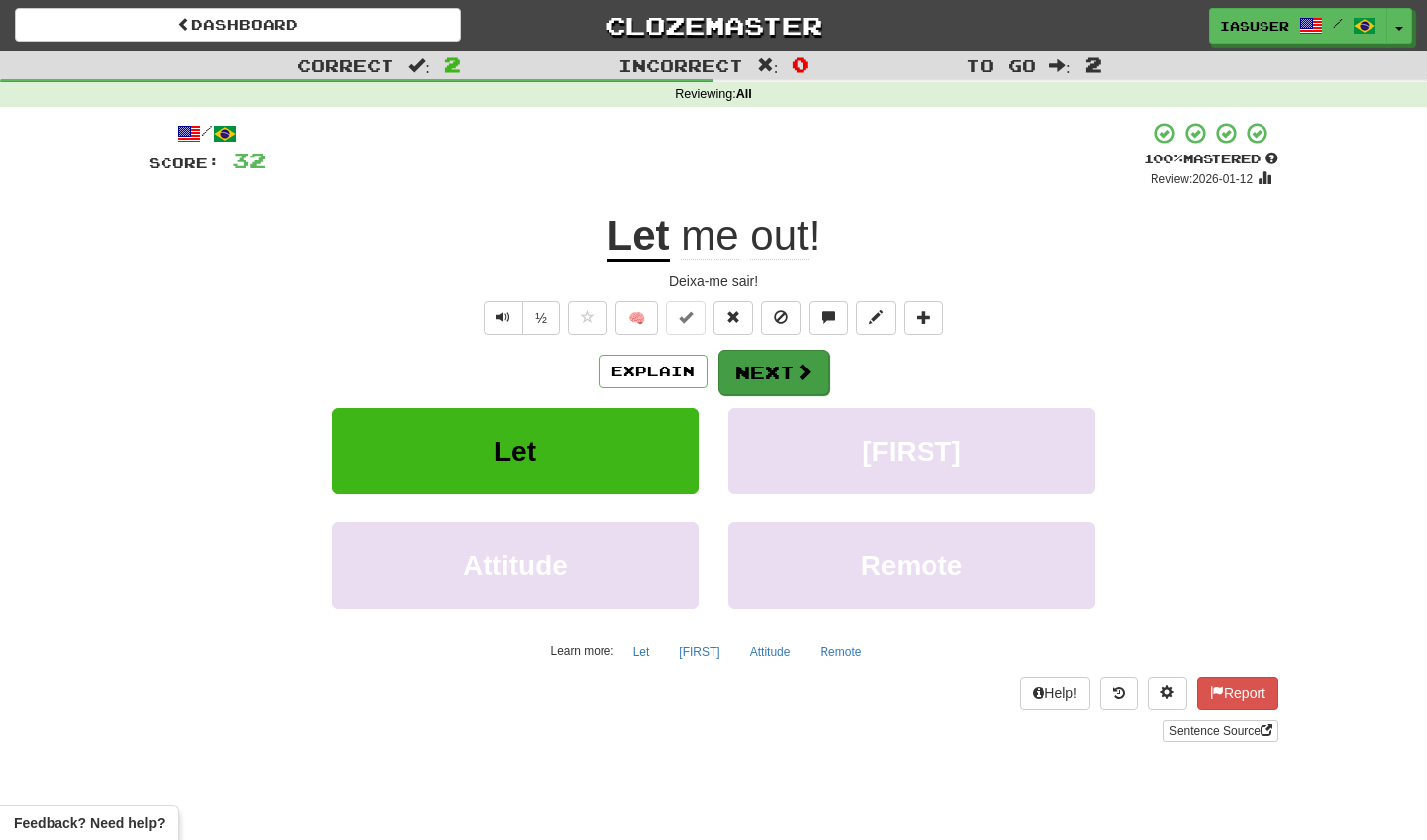 click on "Next" at bounding box center (774, 372) 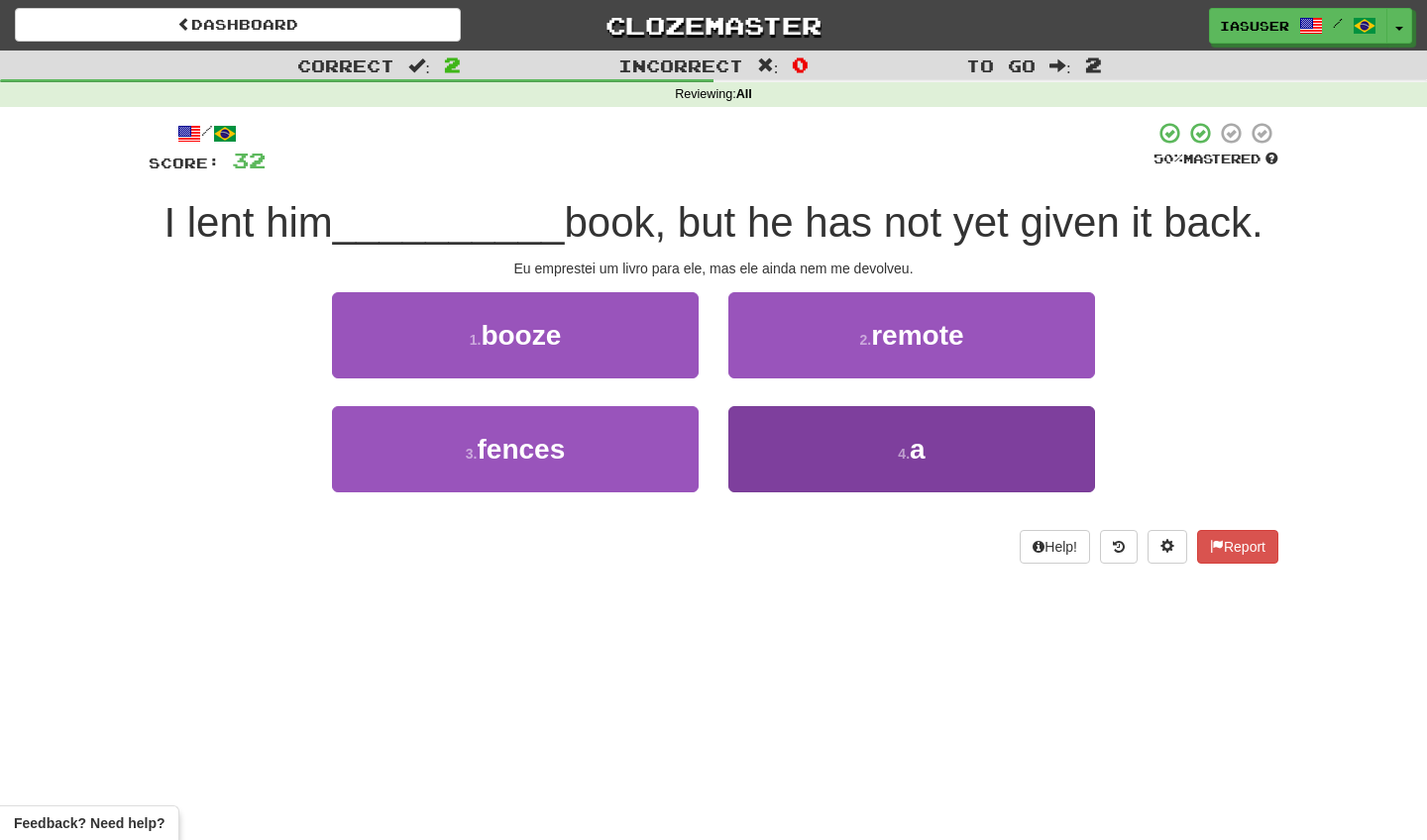 click on "4 .  a" at bounding box center [912, 449] 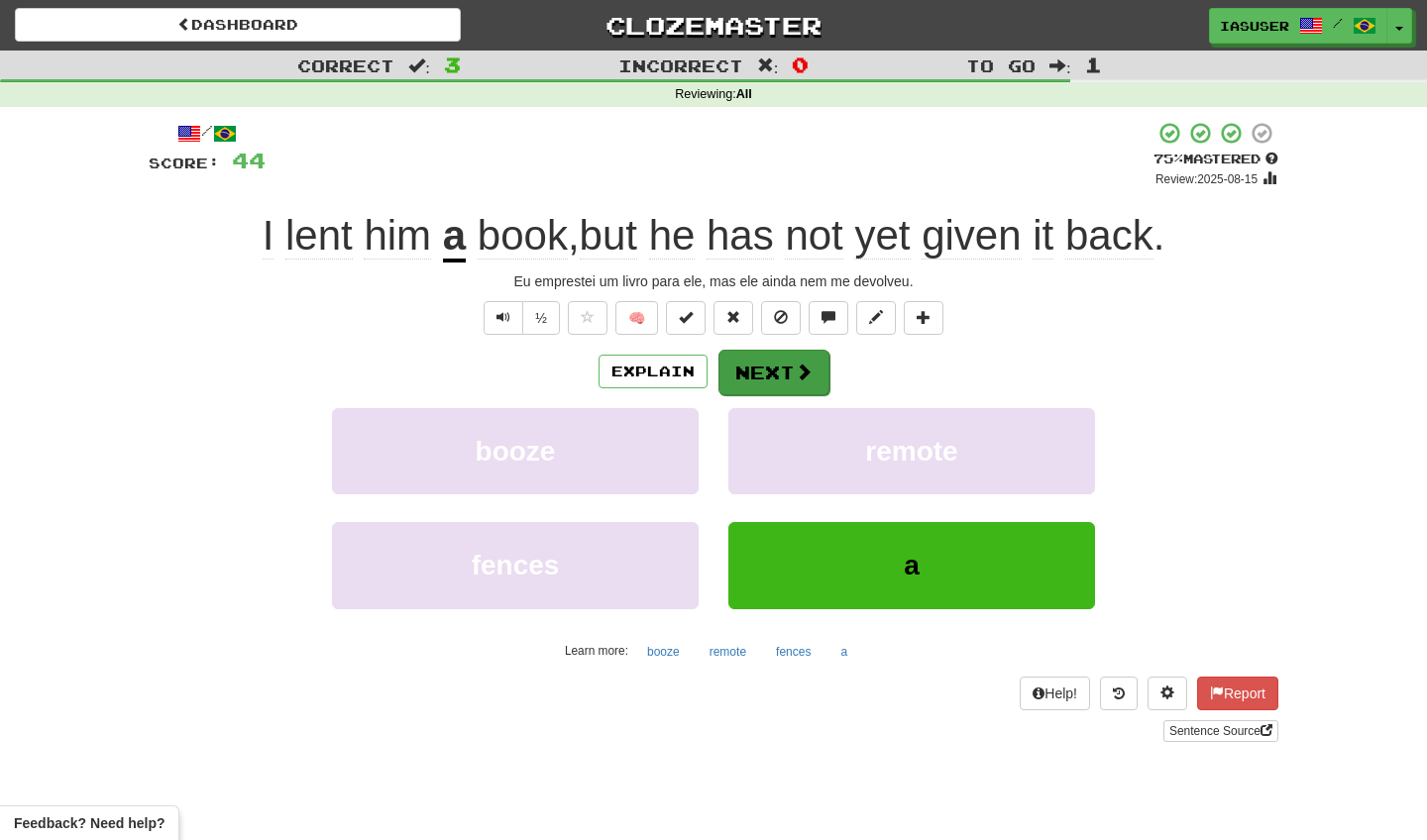 click at bounding box center [804, 371] 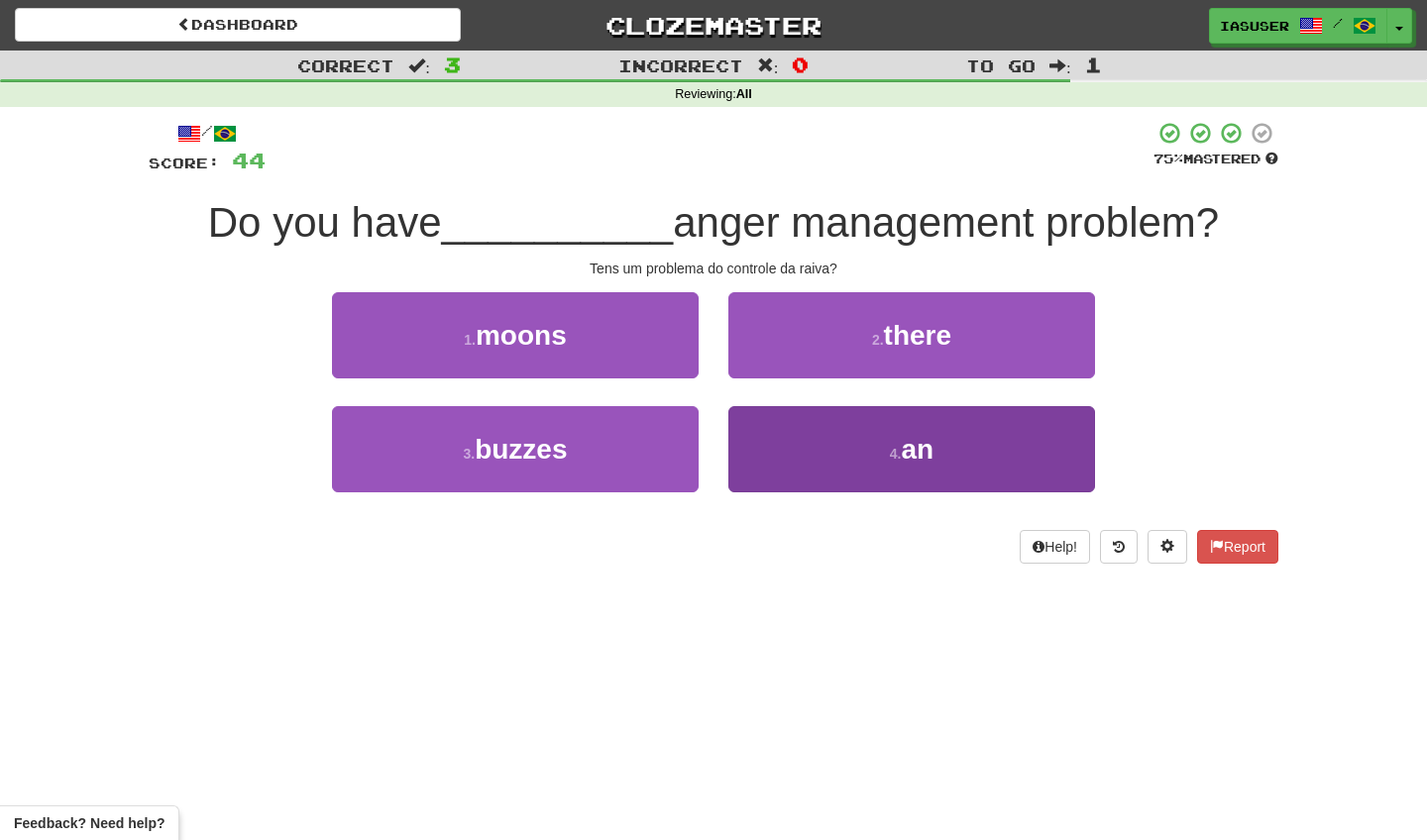 click on "4 .  an" at bounding box center (912, 449) 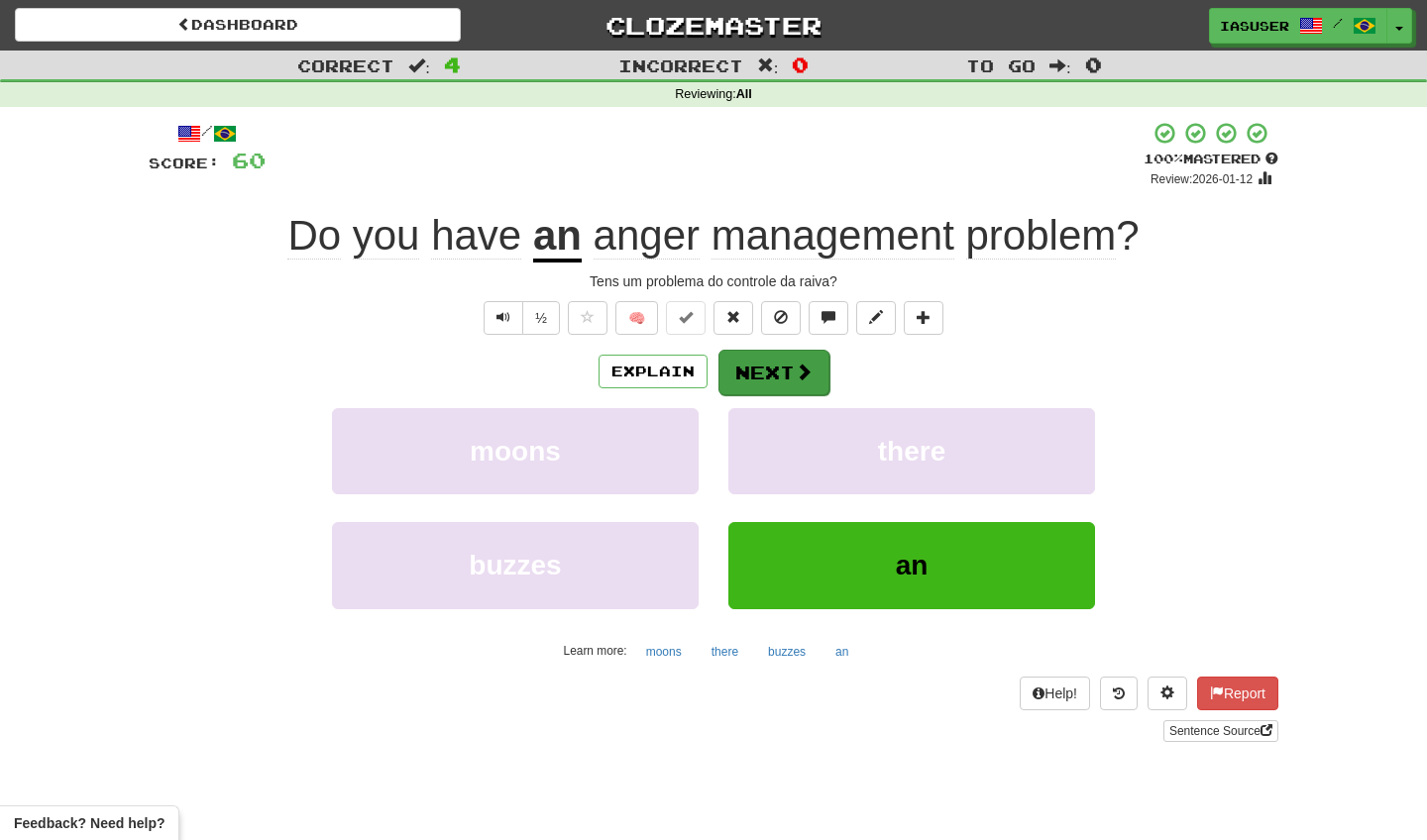 click at bounding box center [804, 371] 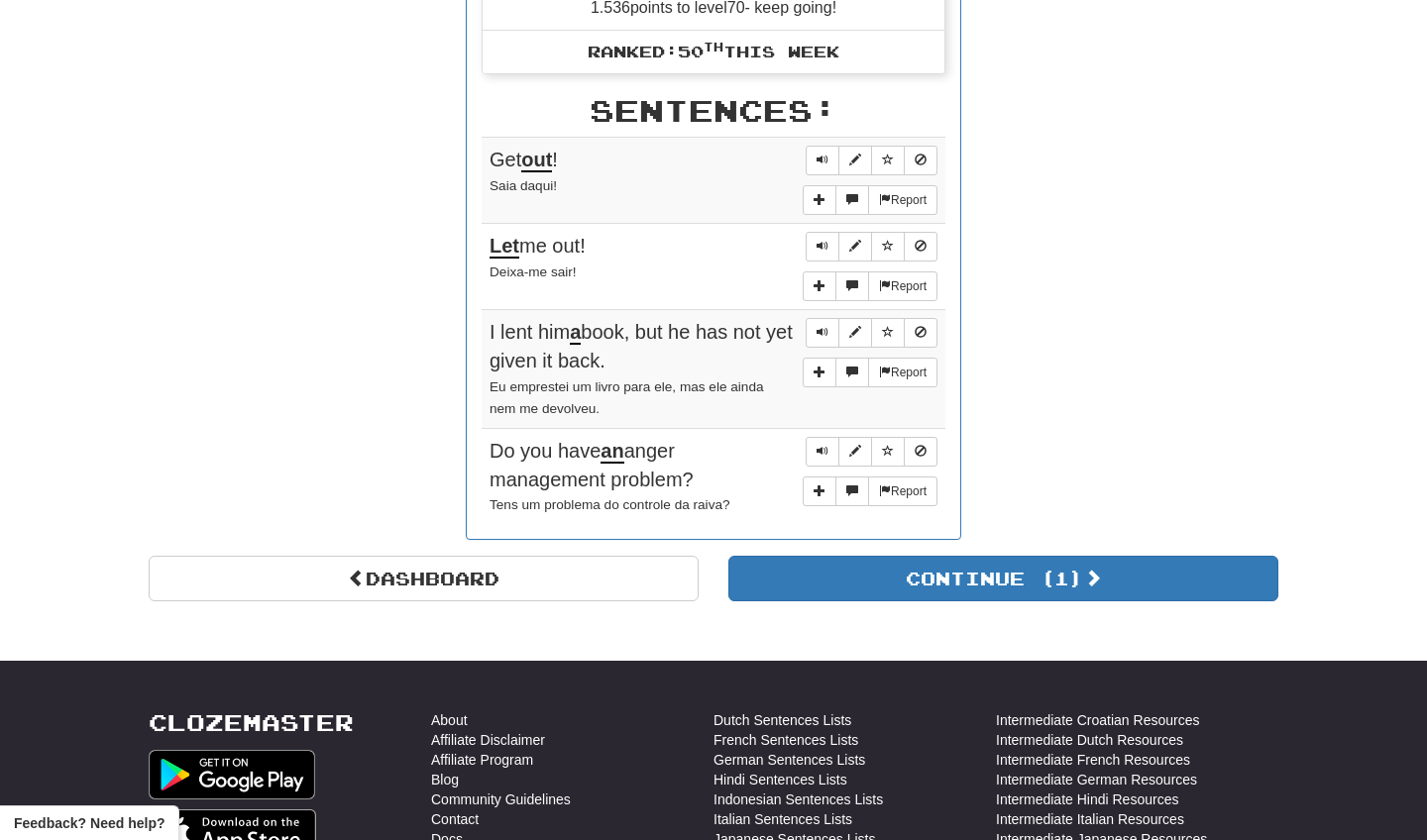 scroll, scrollTop: 804, scrollLeft: 0, axis: vertical 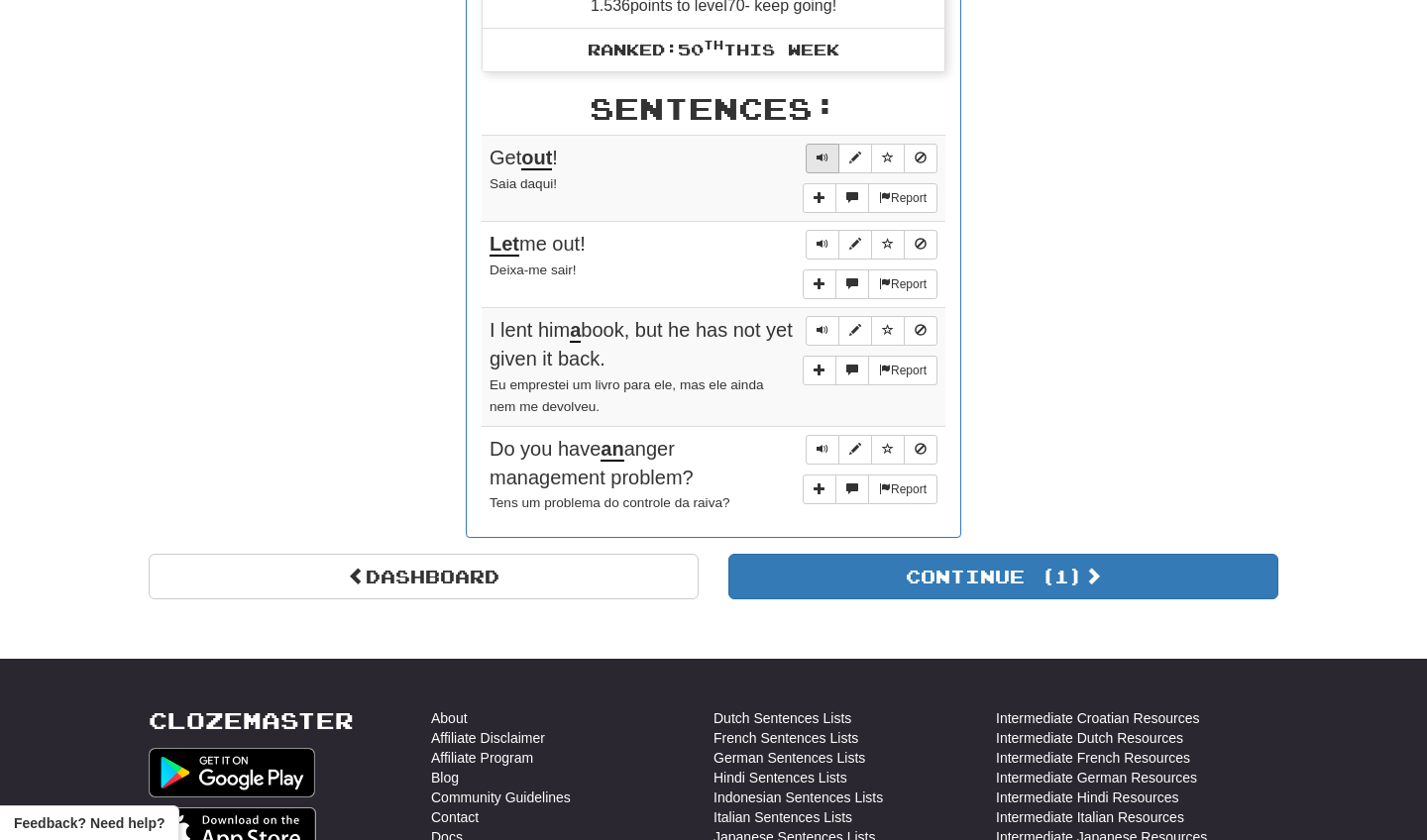 click at bounding box center (823, 158) 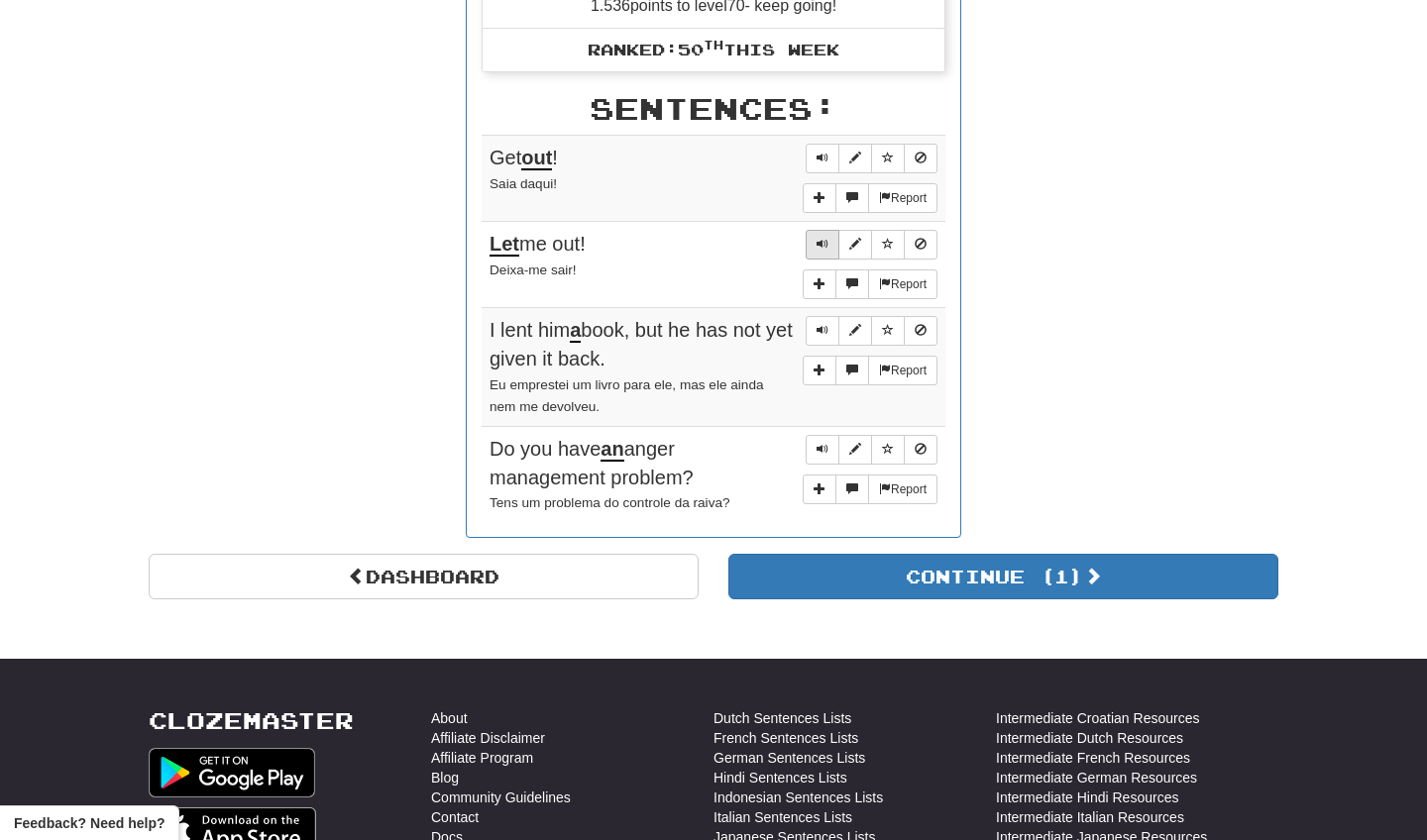 click at bounding box center (823, 244) 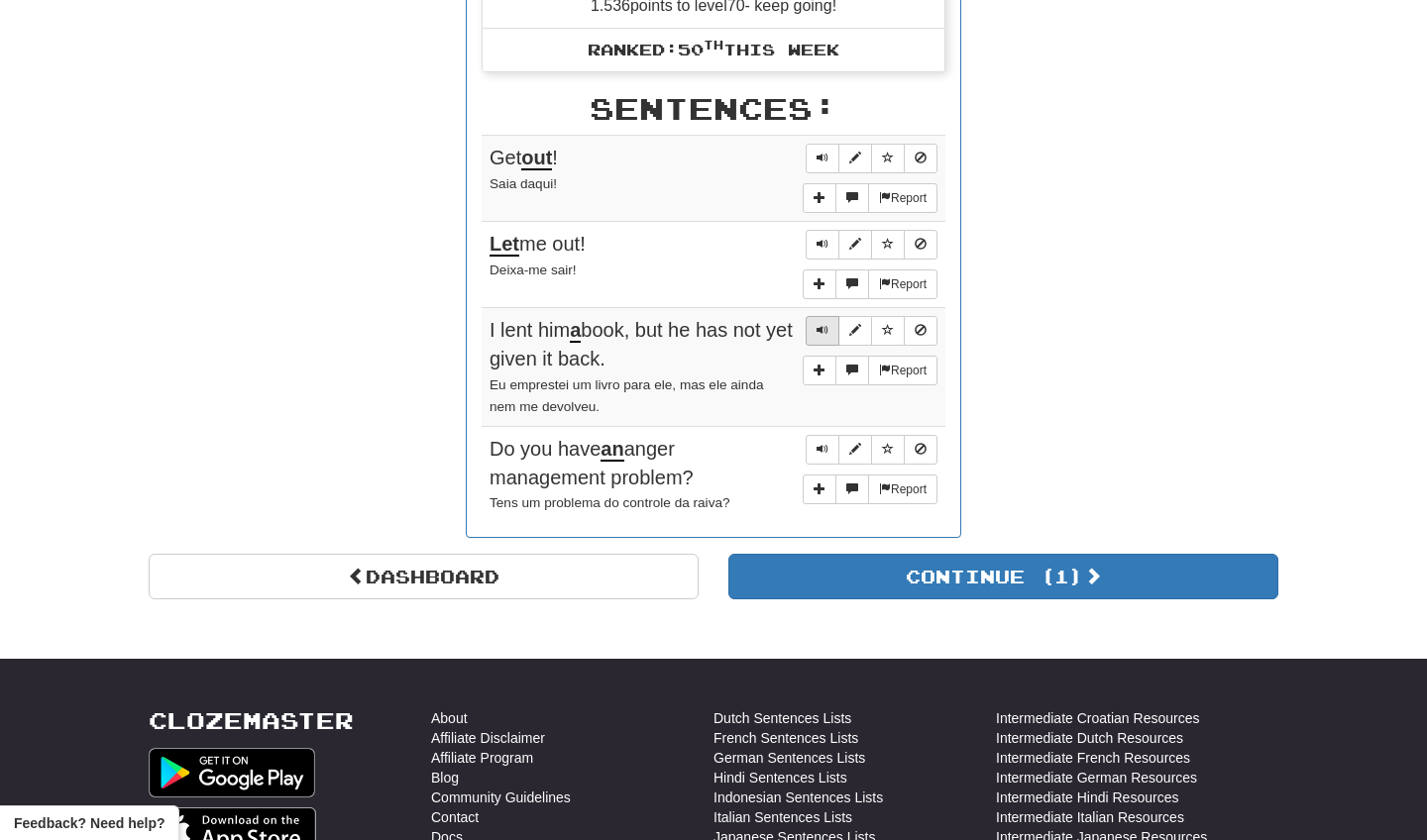 click at bounding box center (823, 330) 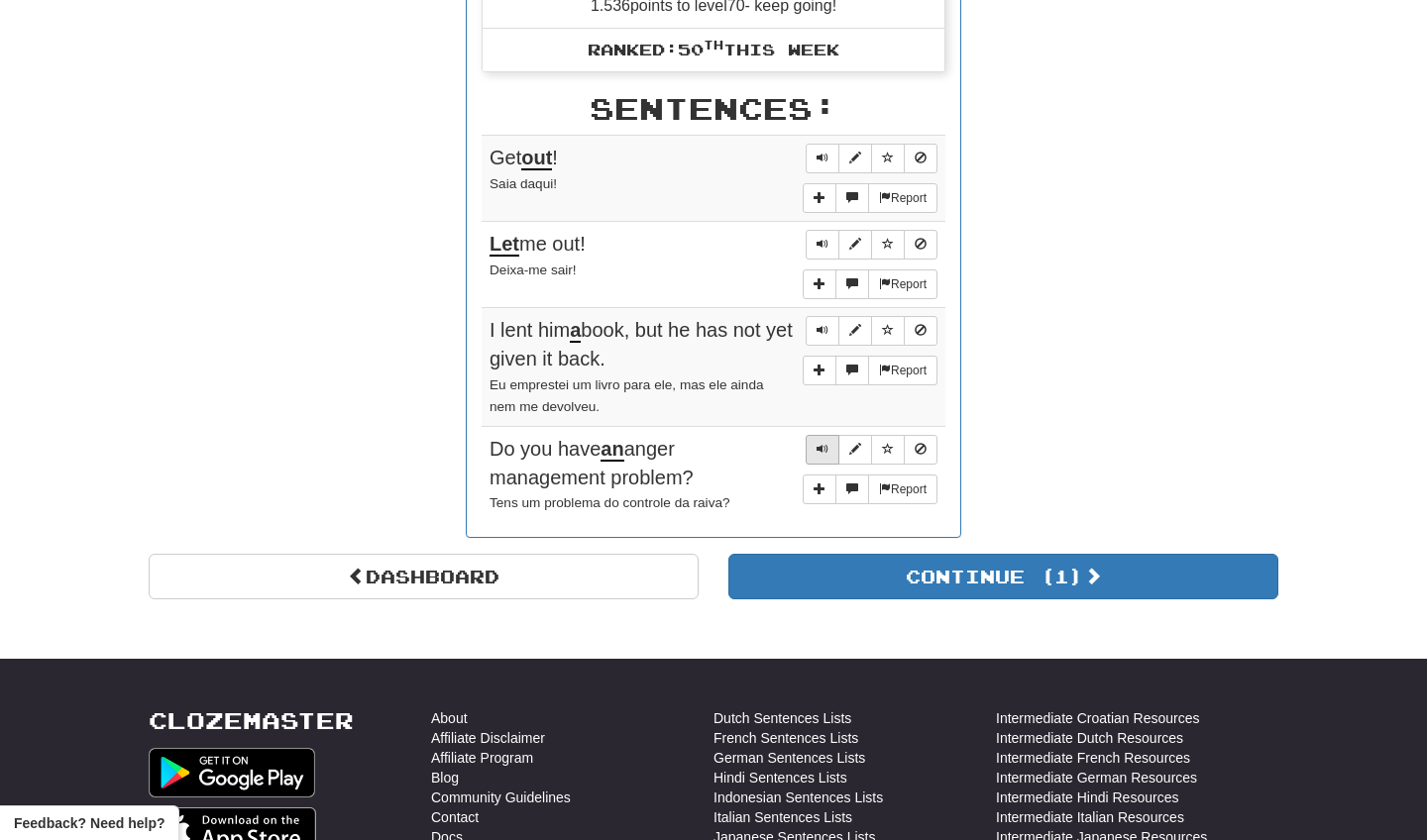 click at bounding box center (823, 450) 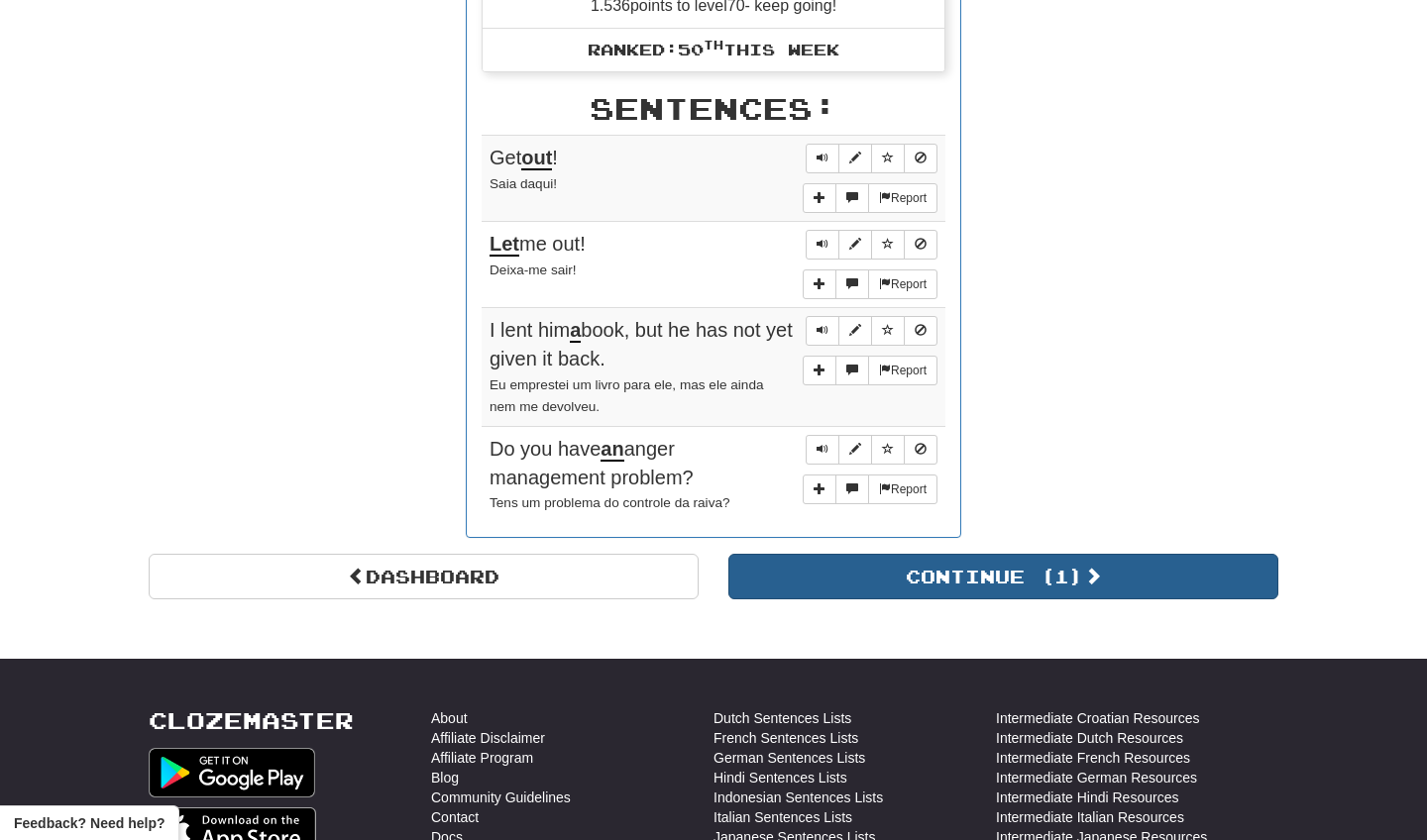 click on "Continue ( 1 )" at bounding box center (1003, 577) 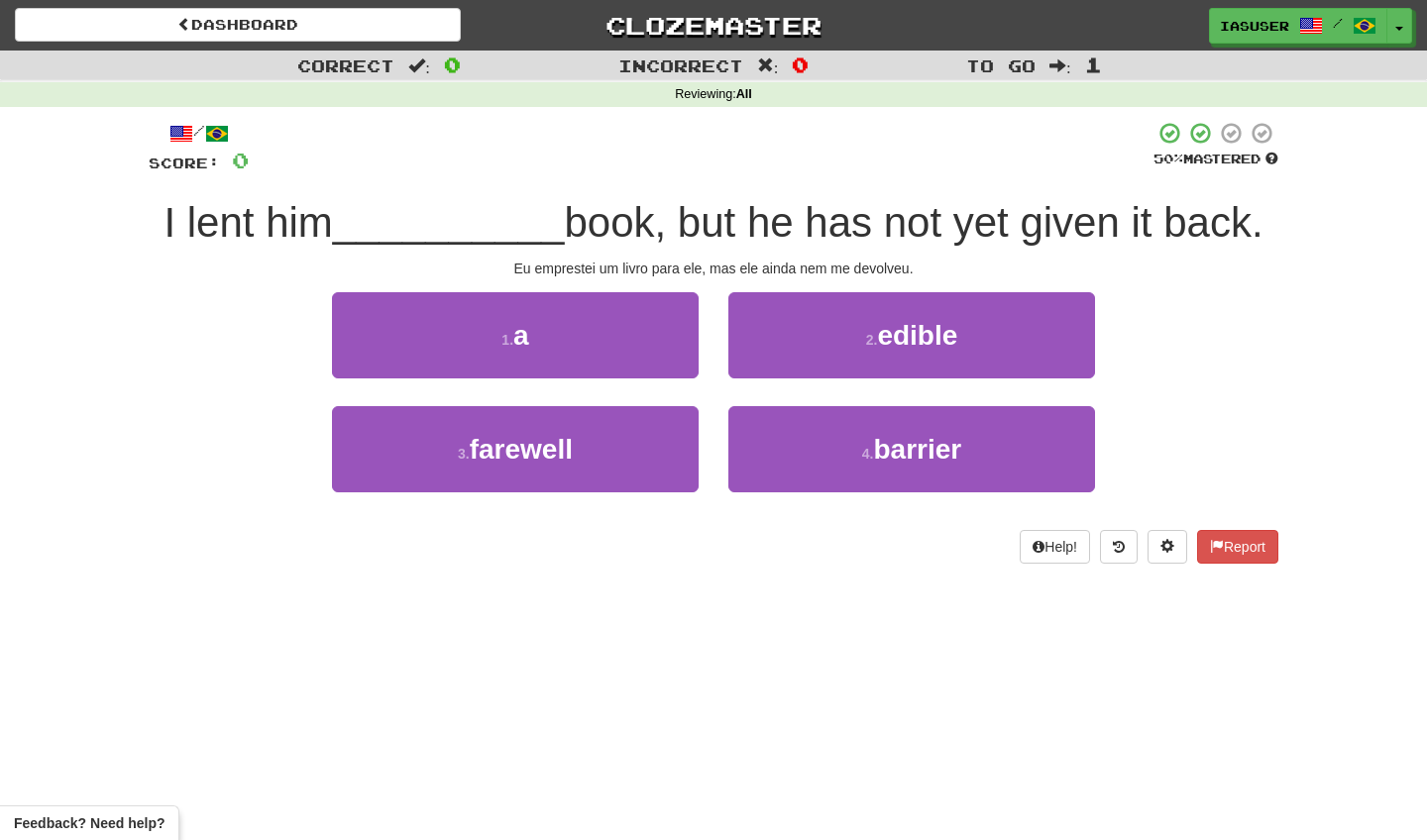 scroll, scrollTop: 0, scrollLeft: 0, axis: both 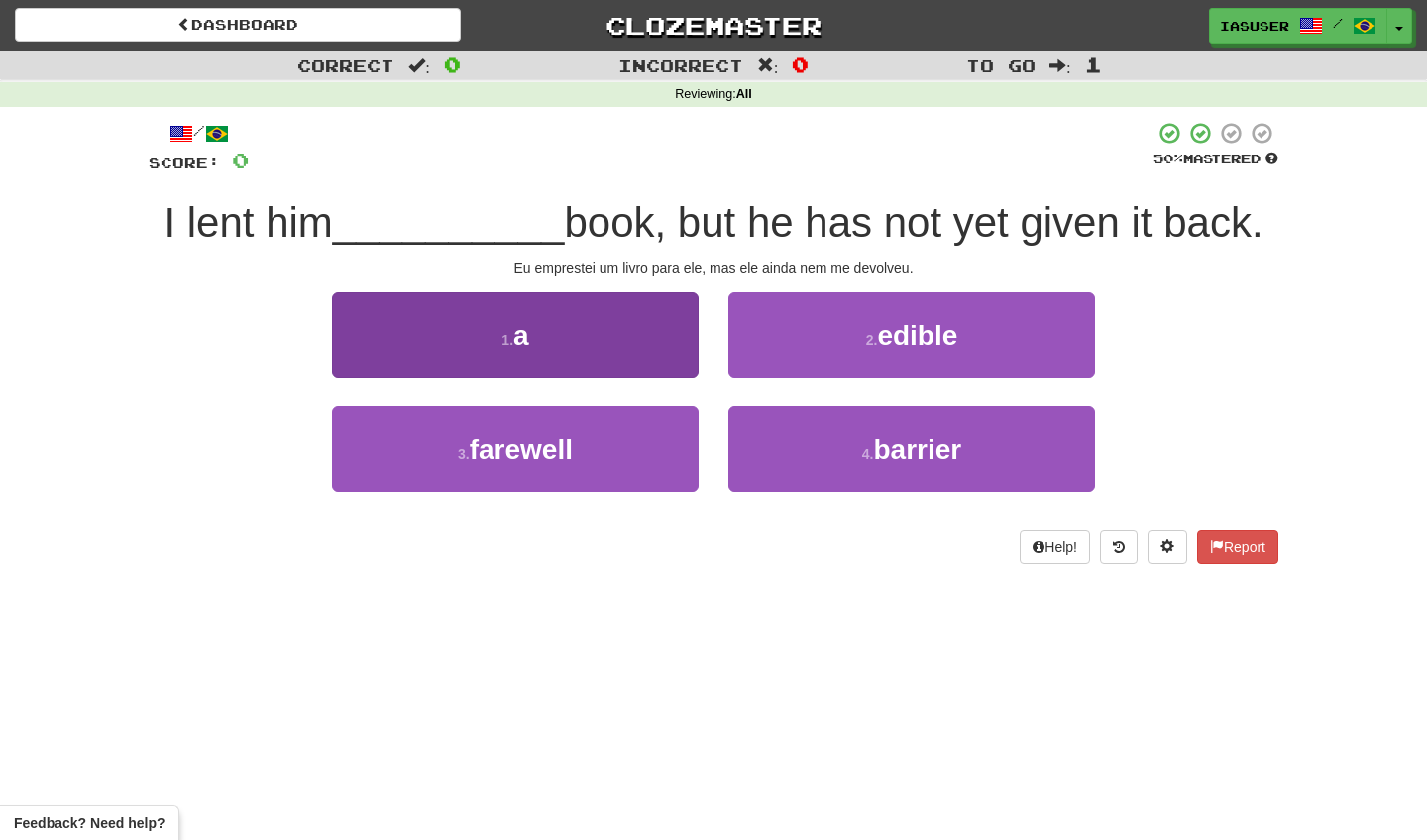 click on "1 .  a" at bounding box center (515, 335) 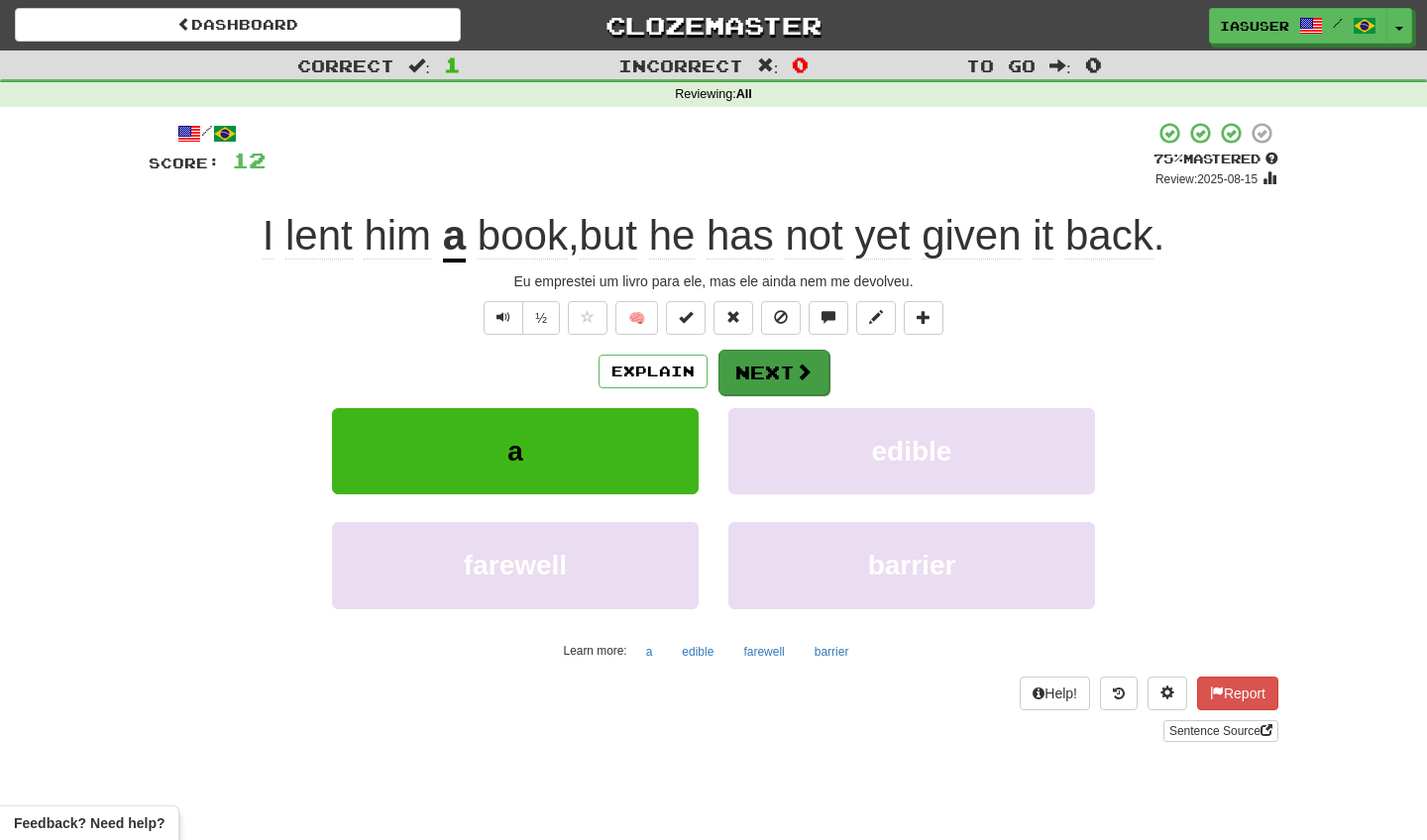 click at bounding box center (804, 371) 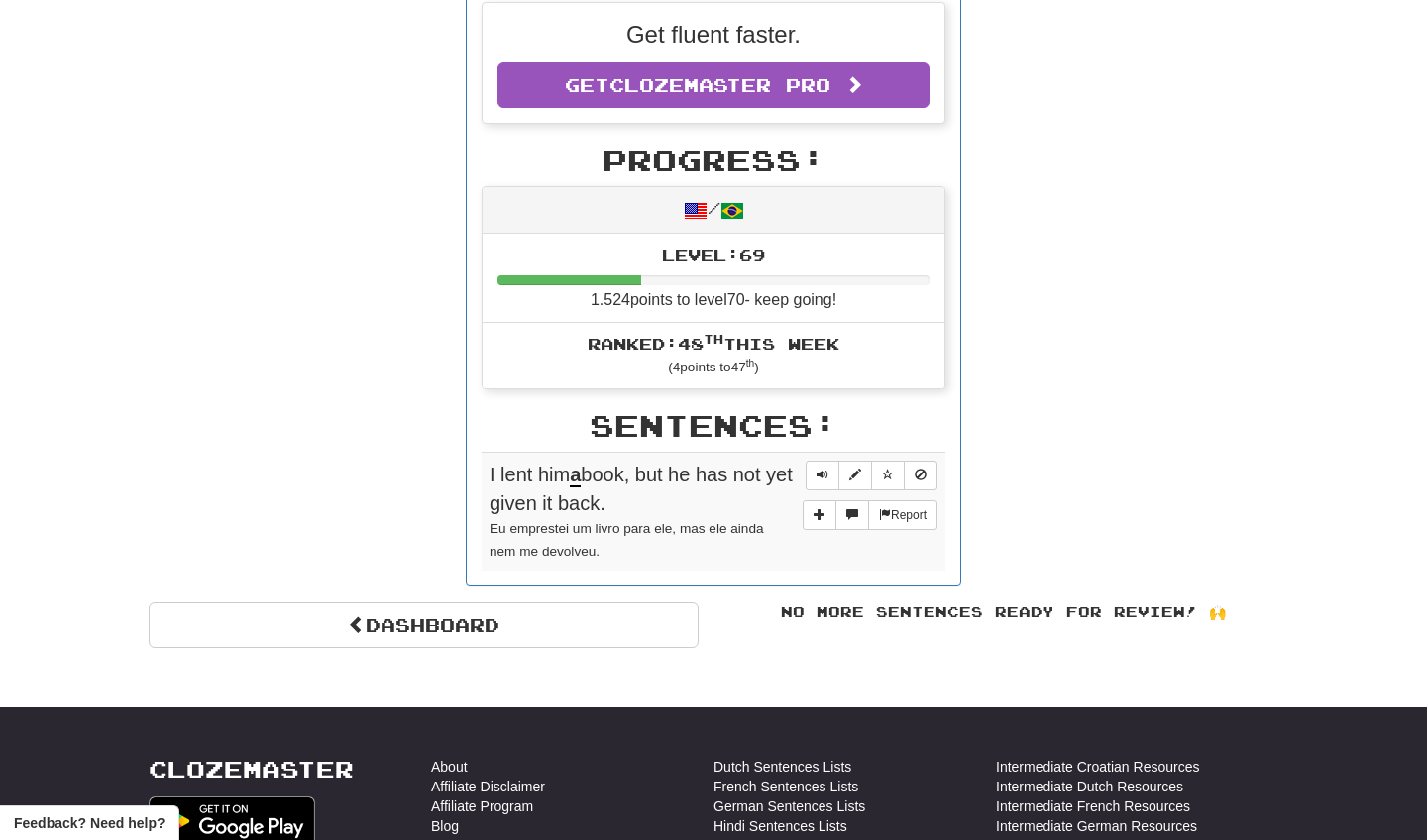 scroll, scrollTop: 538, scrollLeft: 0, axis: vertical 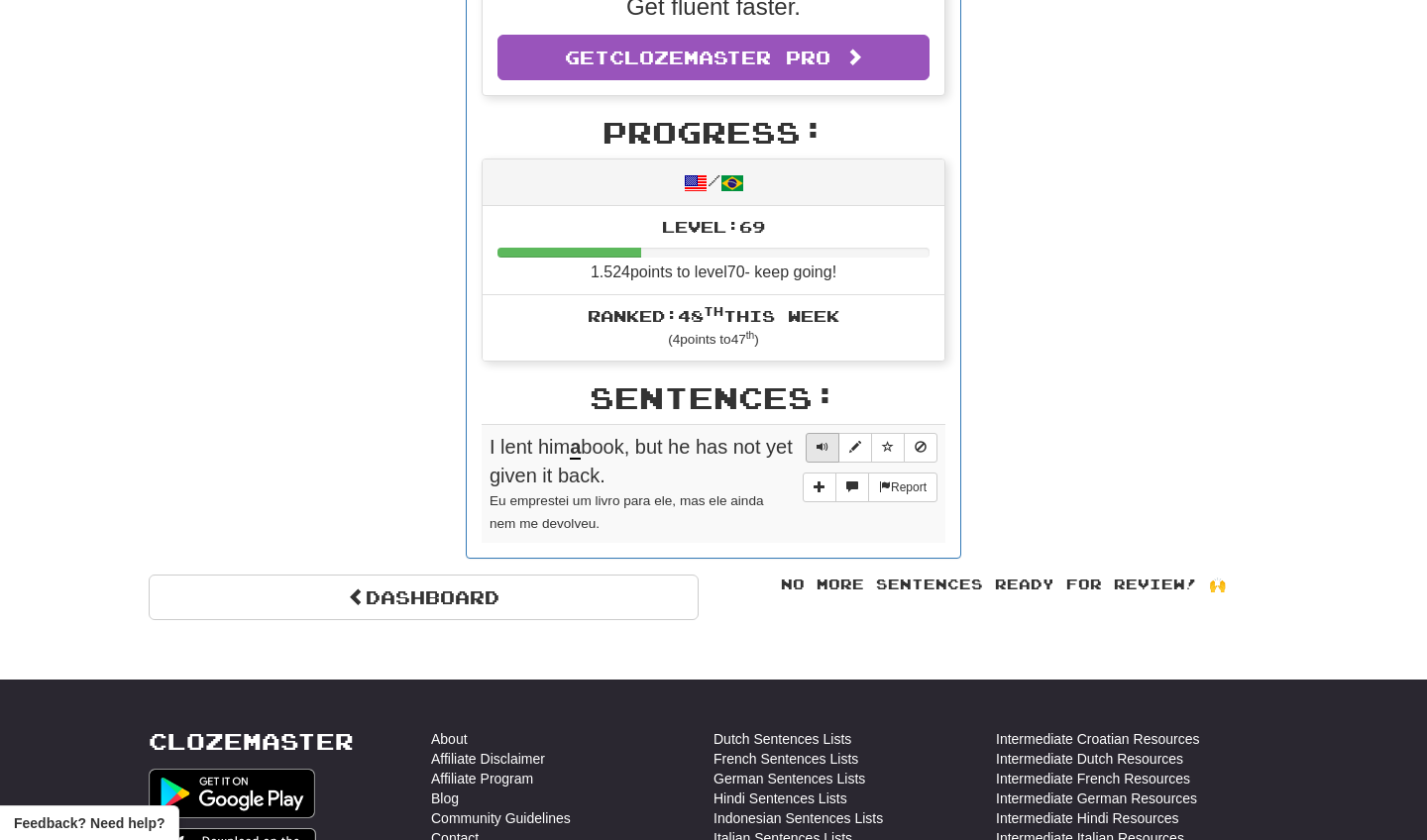 click at bounding box center [823, 447] 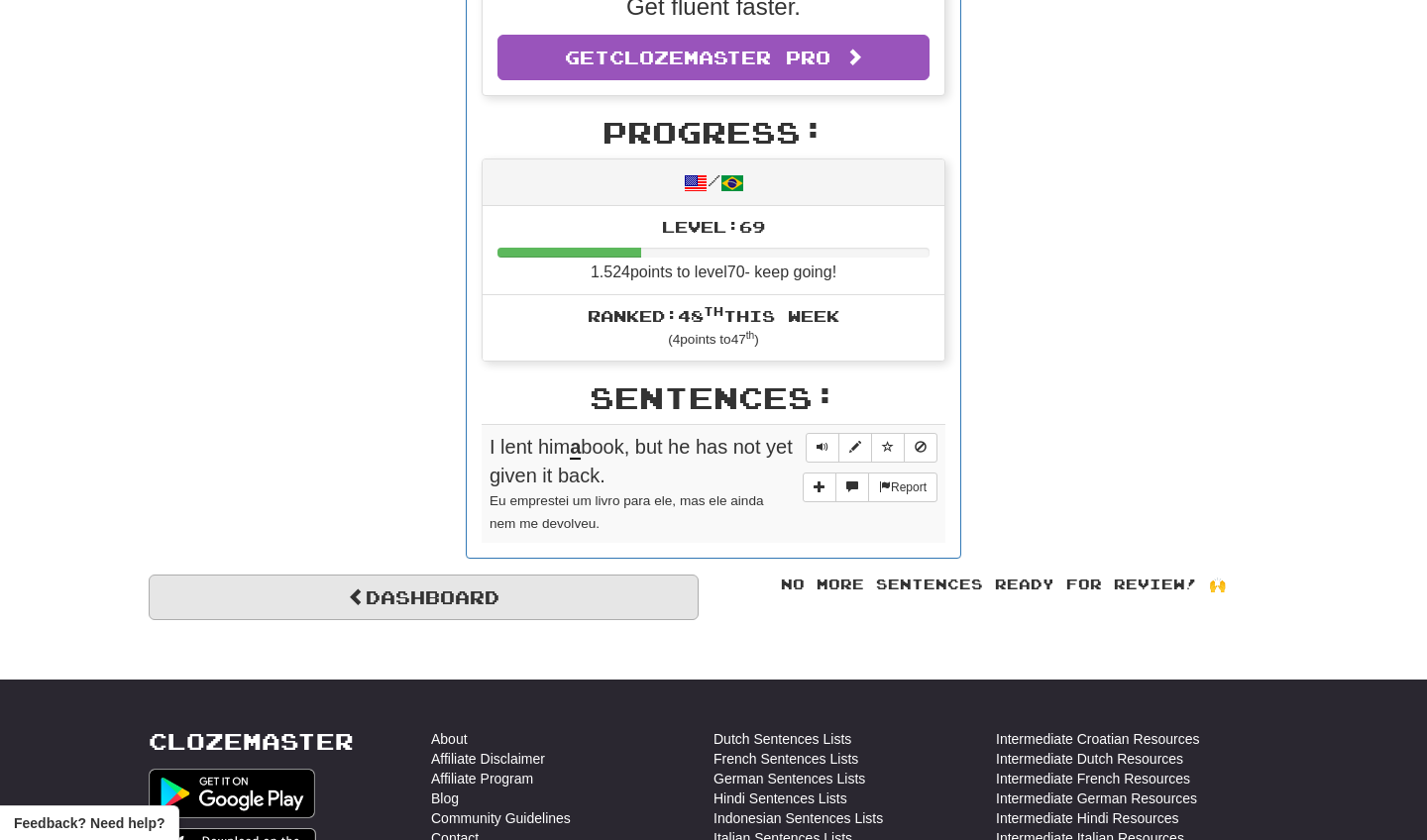 click on "Dashboard" at bounding box center (423, 597) 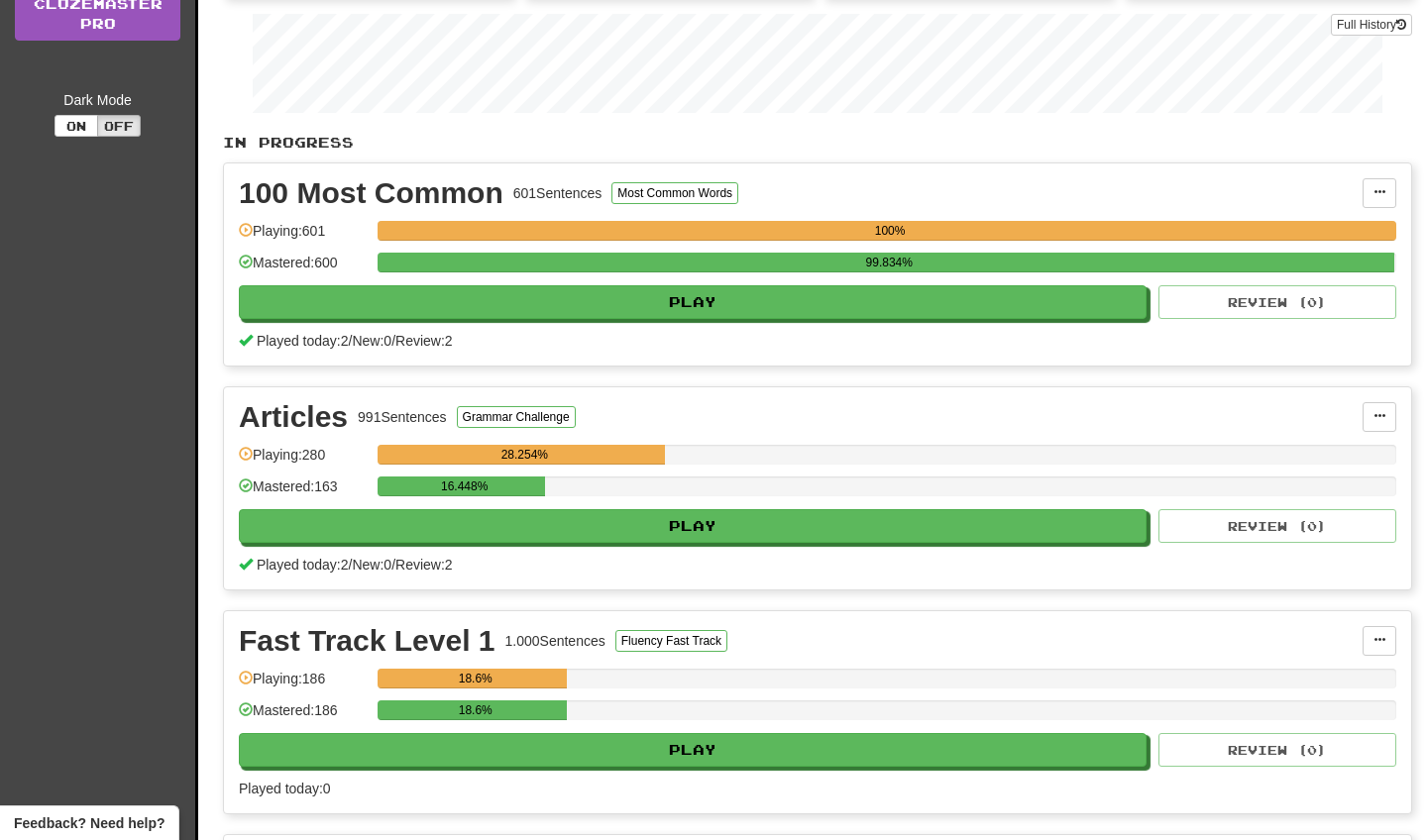scroll, scrollTop: 334, scrollLeft: 0, axis: vertical 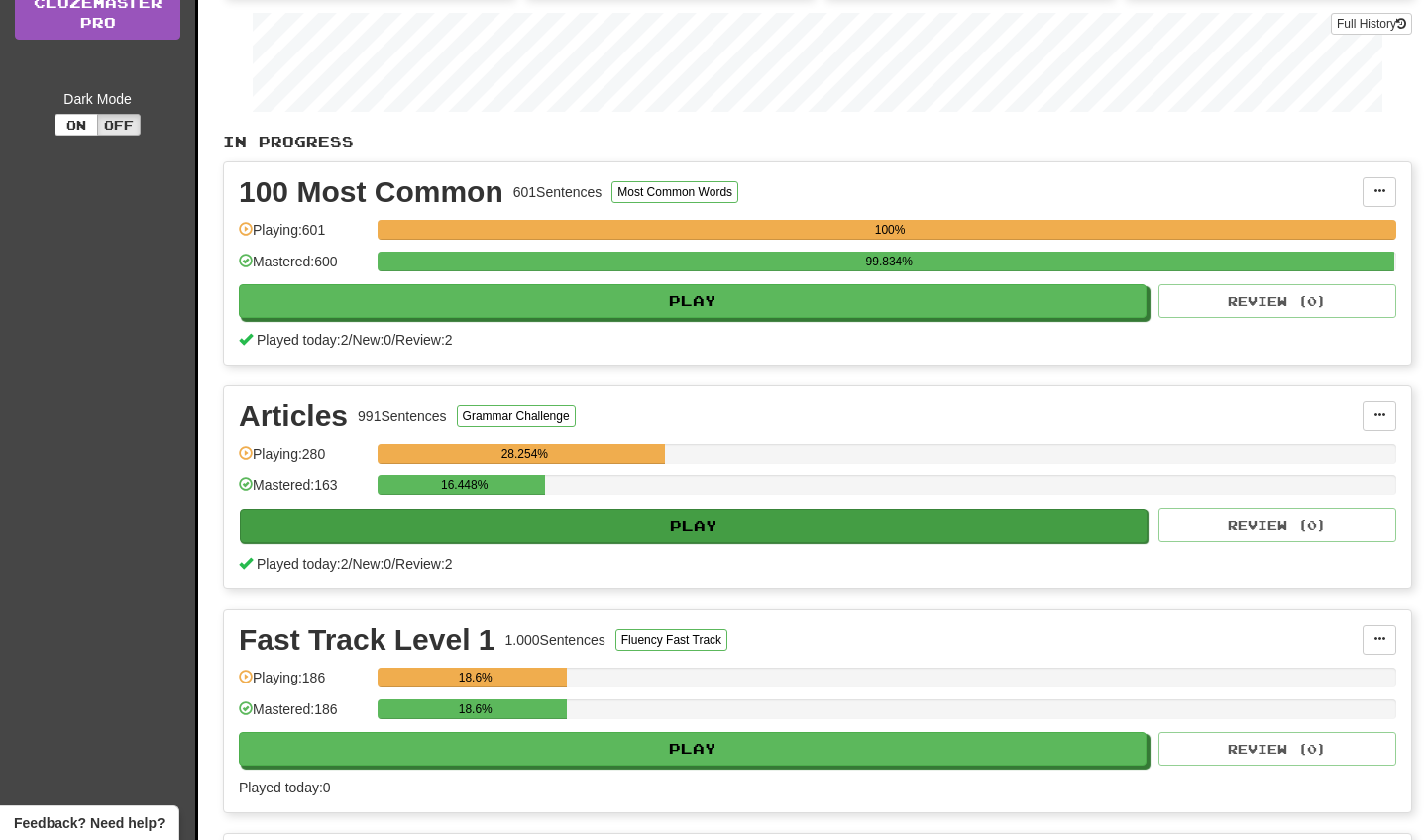 click on "Play" at bounding box center [694, 526] 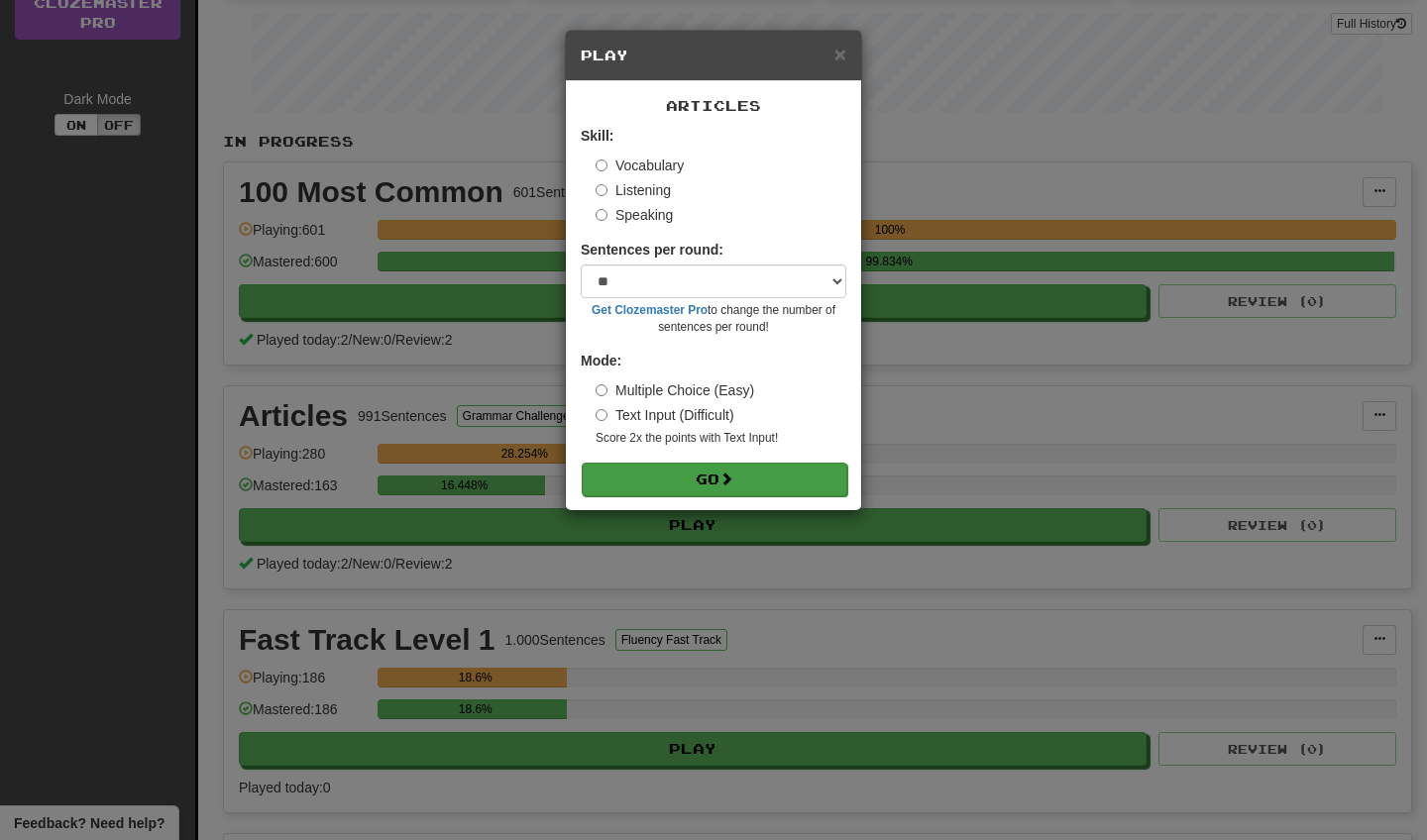 click on "Go" at bounding box center [714, 479] 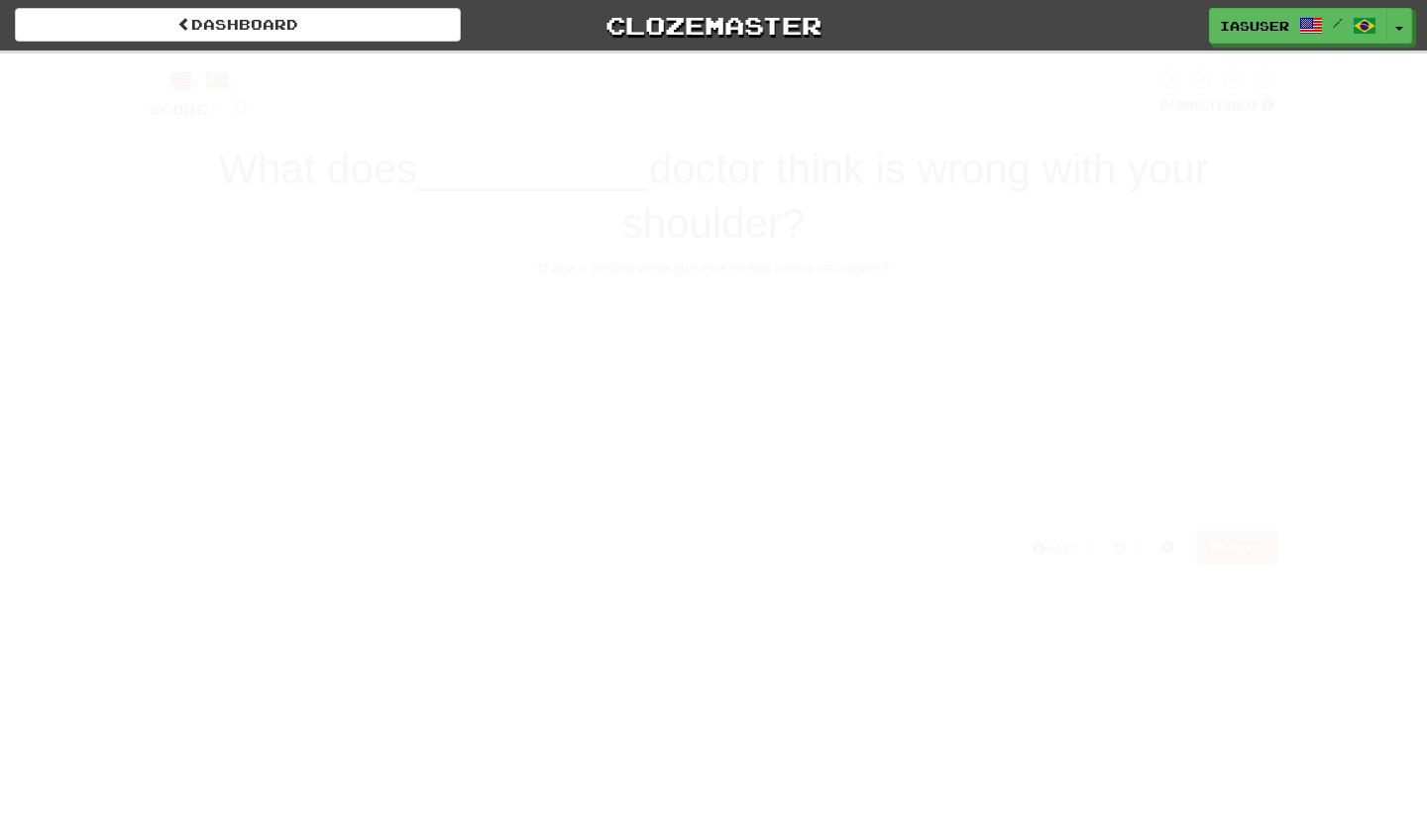 scroll, scrollTop: 0, scrollLeft: 0, axis: both 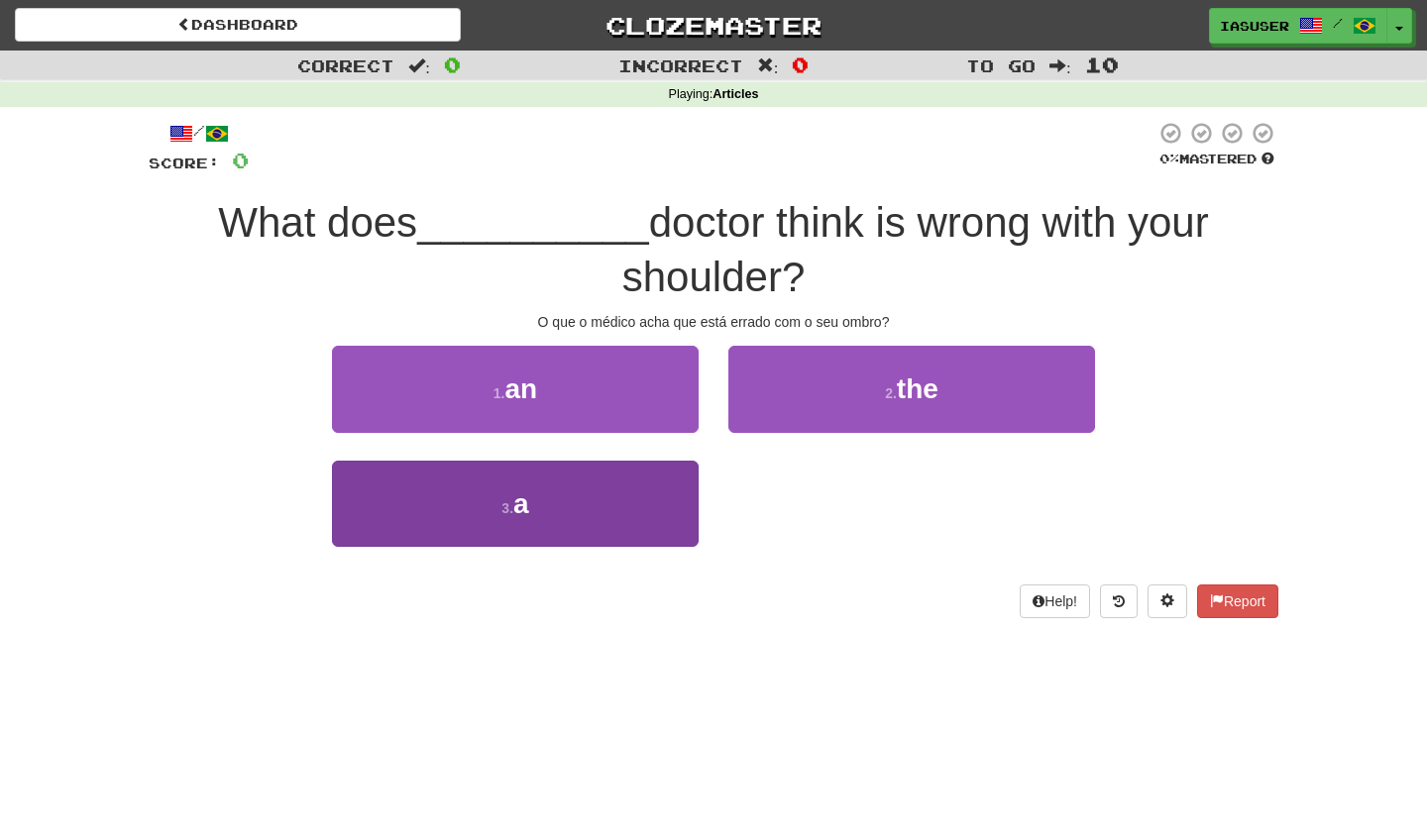 click on "3 .  a" at bounding box center [515, 503] 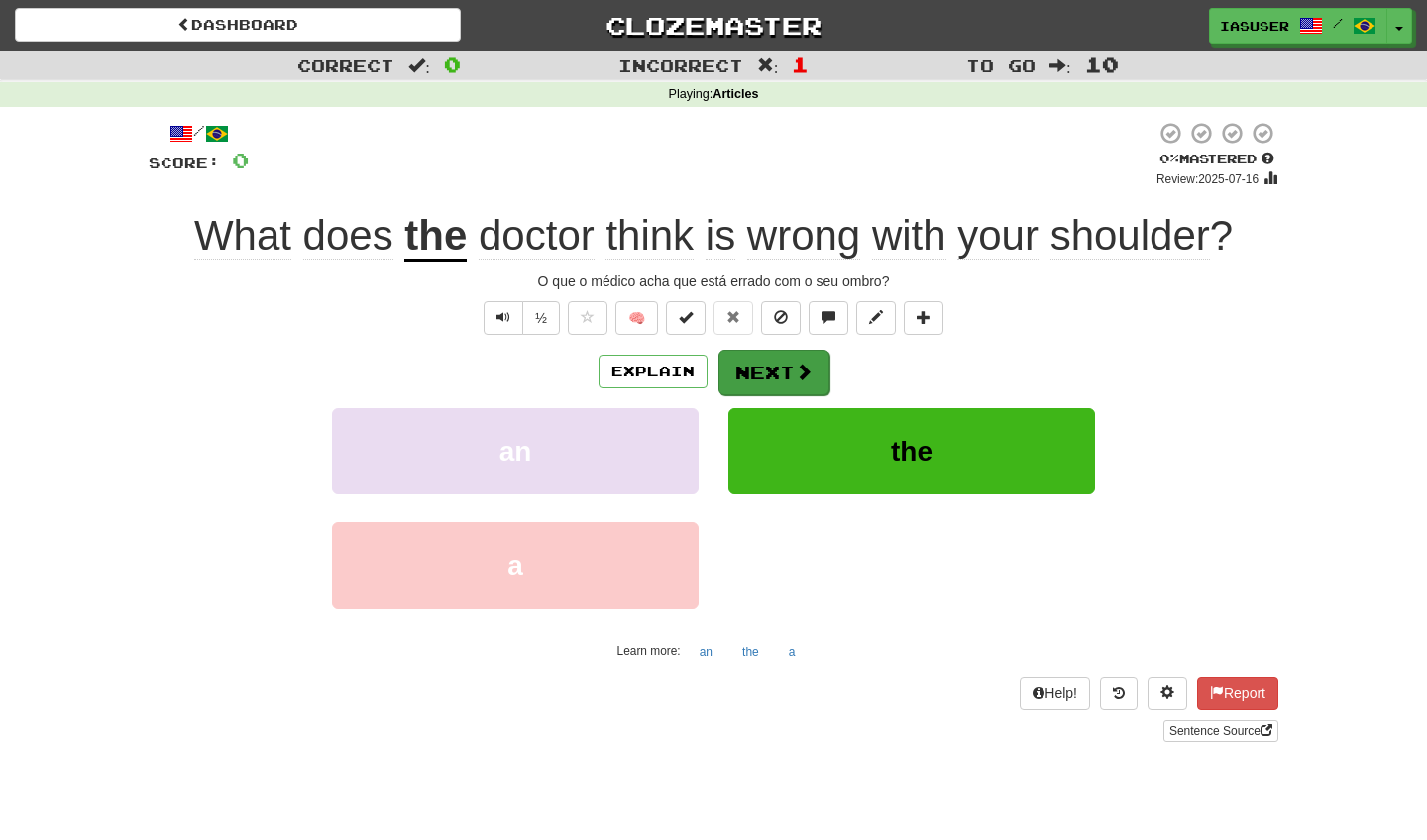 click on "Next" at bounding box center [774, 372] 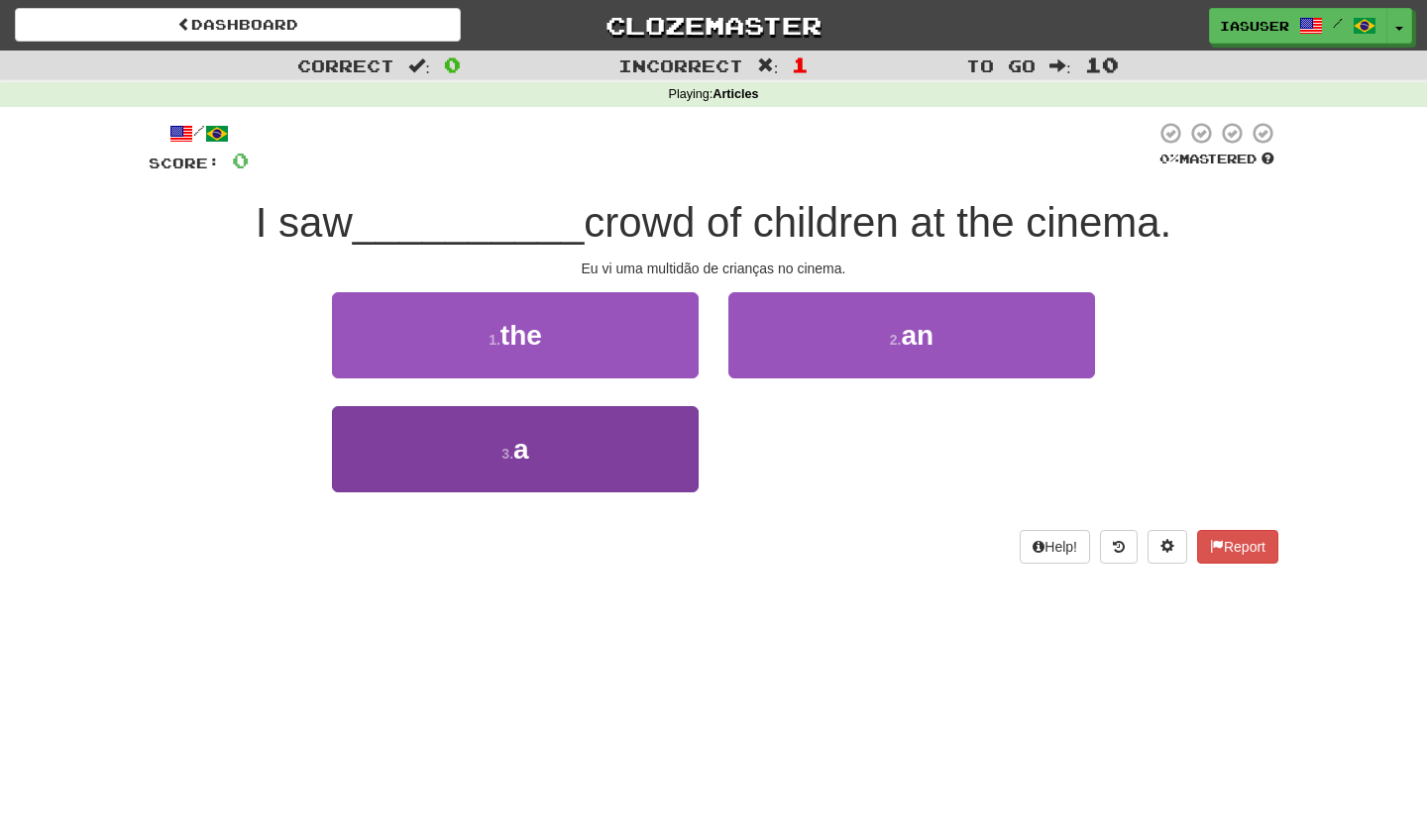 click on "3 .  a" at bounding box center (515, 449) 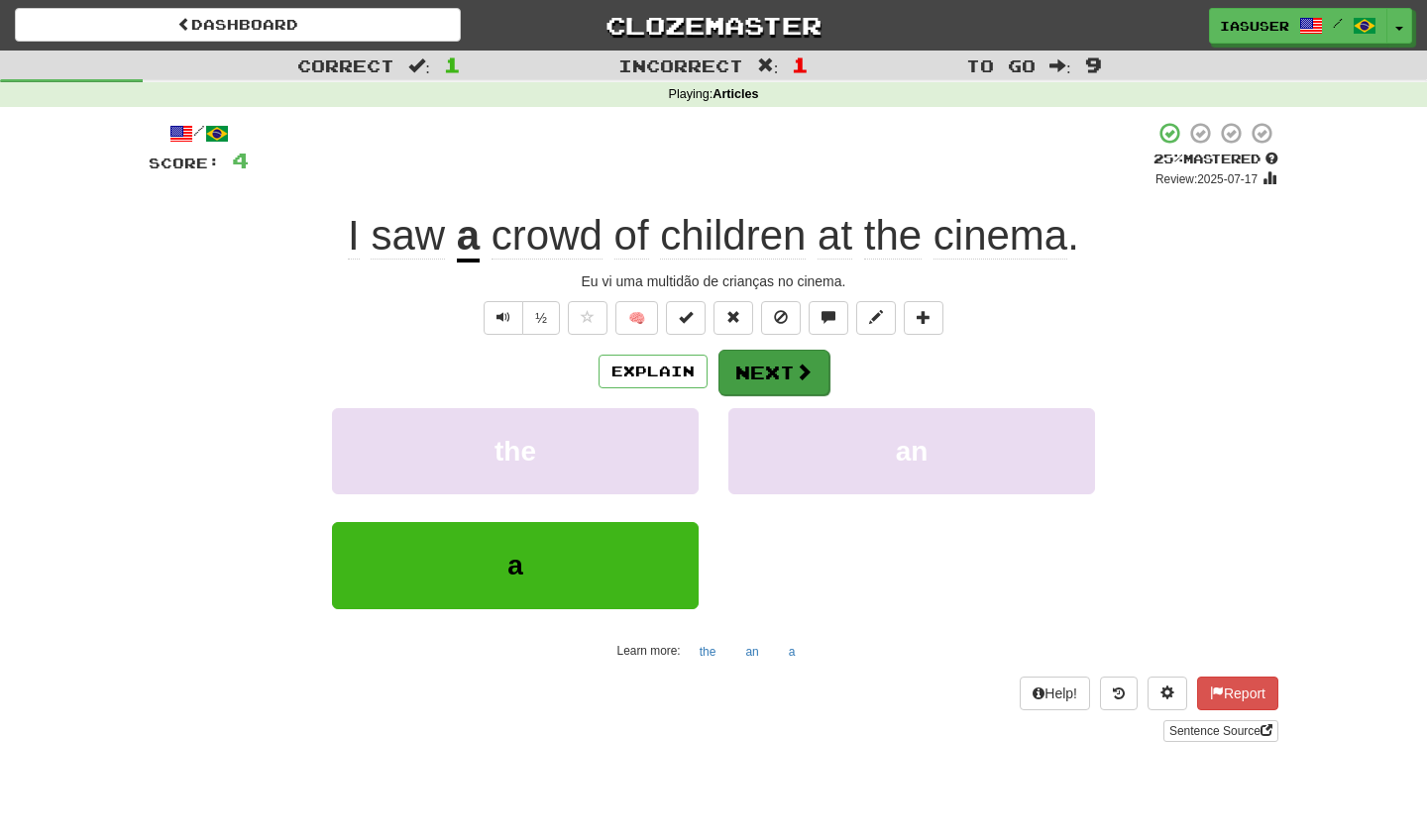 click on "Next" at bounding box center (774, 372) 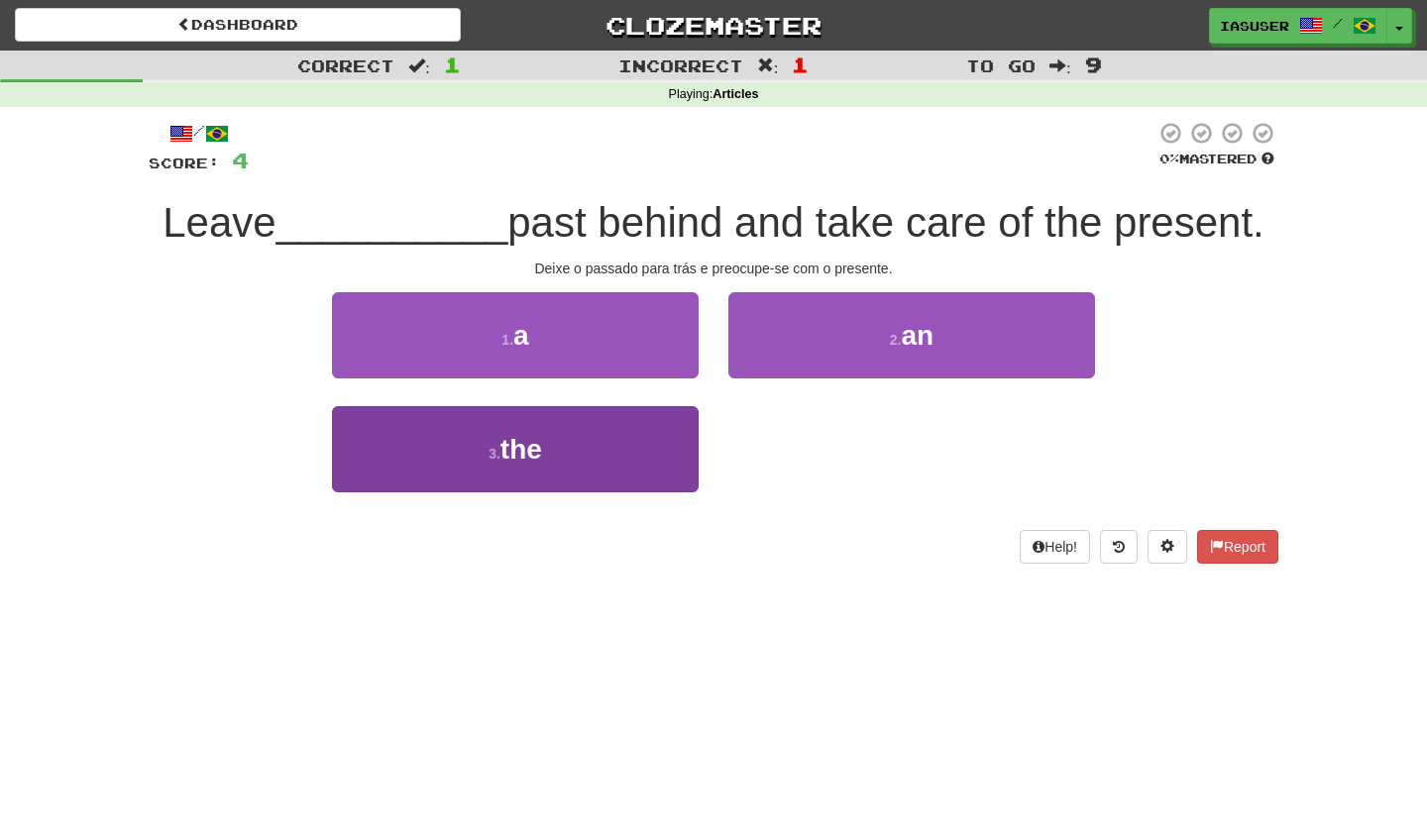 click on "3 .  the" at bounding box center [515, 449] 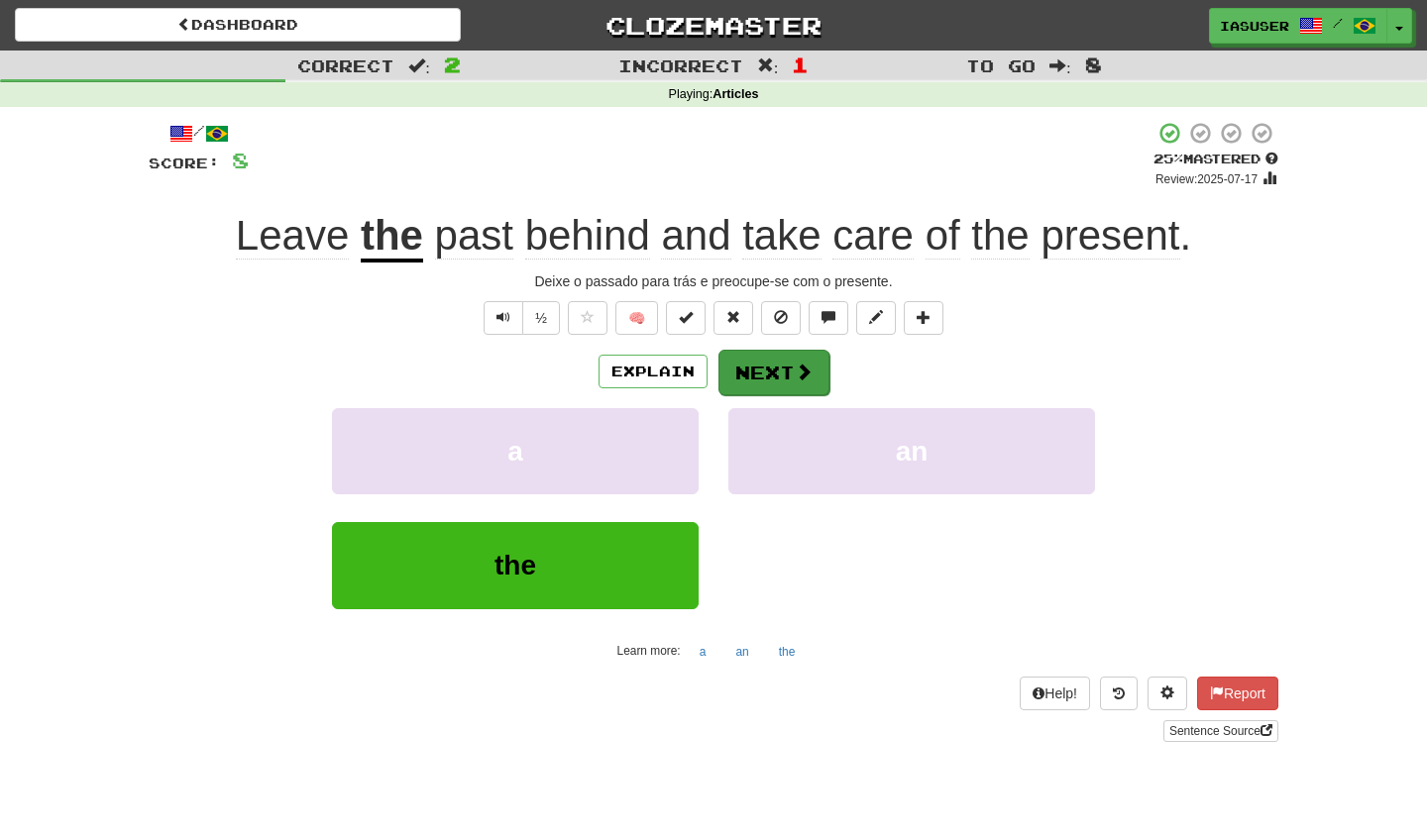click on "Next" at bounding box center (774, 372) 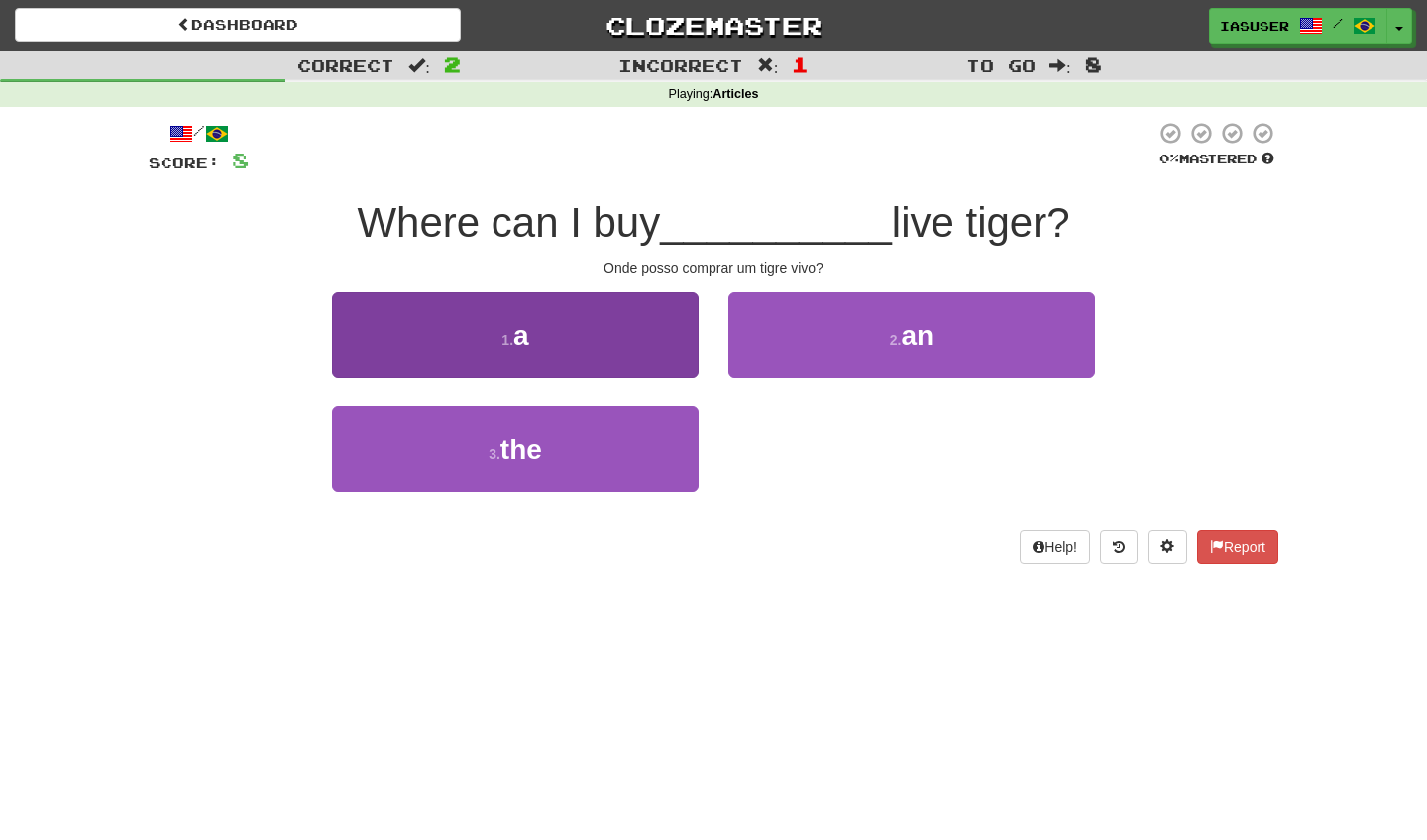 click on "1 .  a" at bounding box center [515, 335] 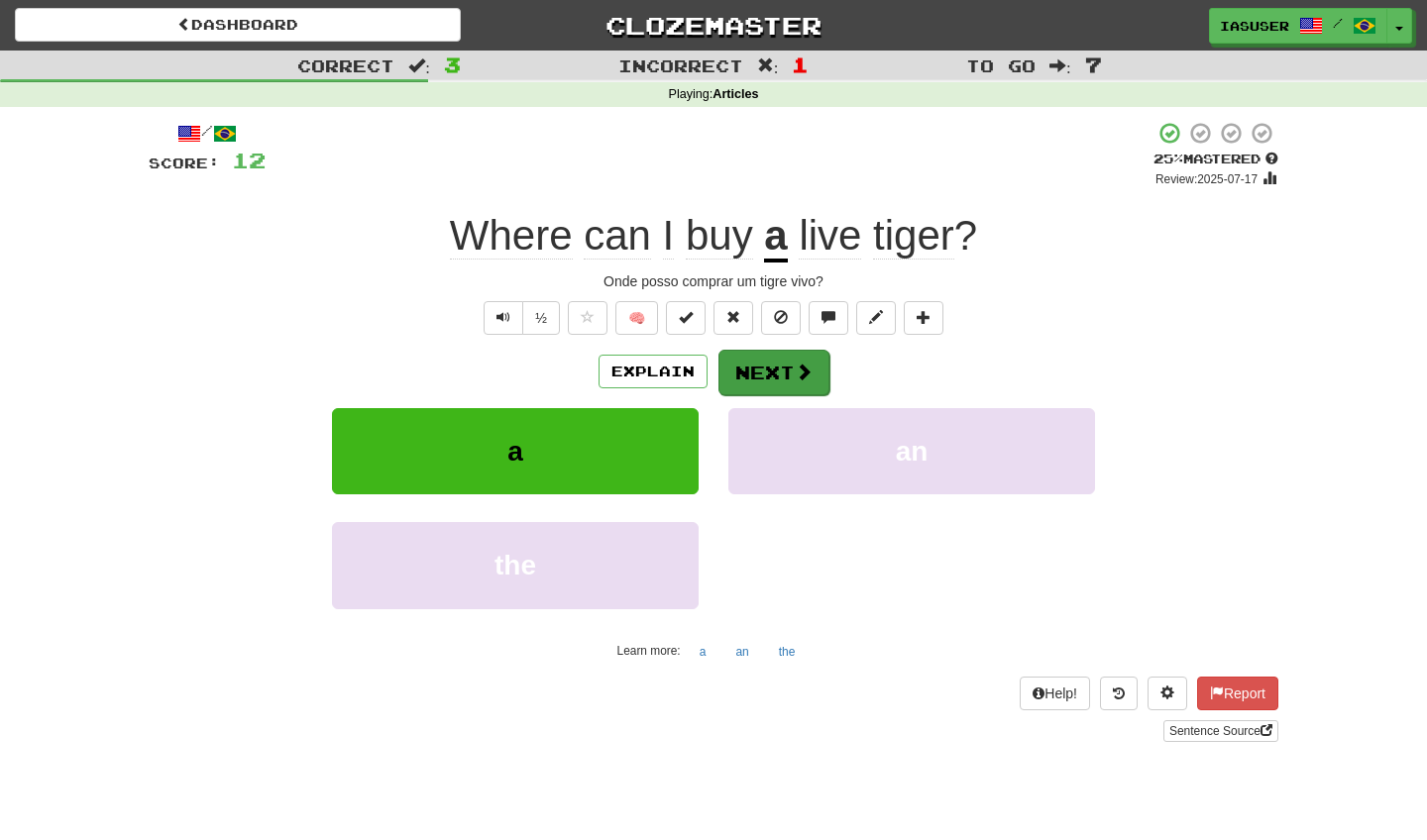 click on "Next" at bounding box center (774, 372) 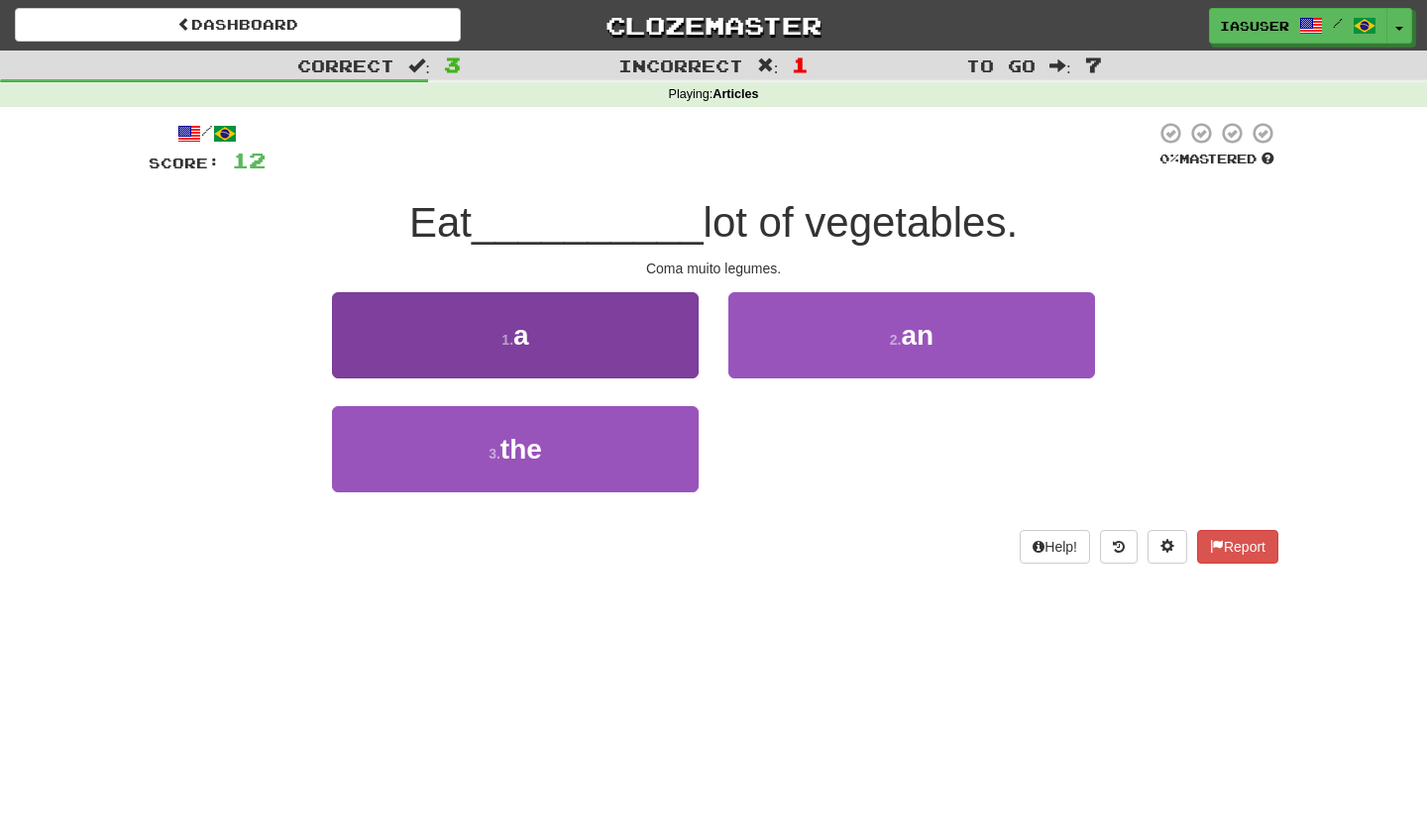 click on "1 .  a" at bounding box center [515, 335] 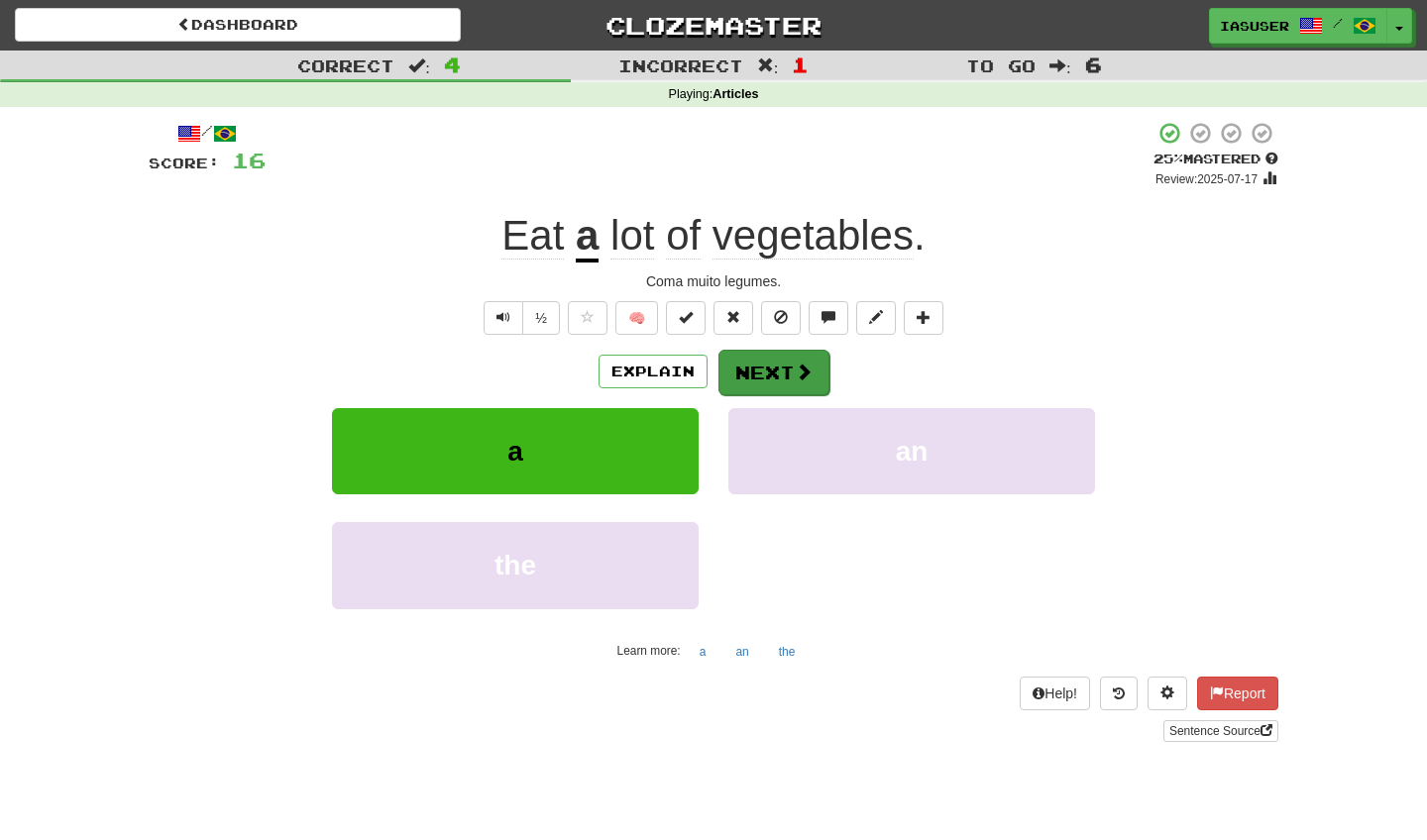 click on "Next" at bounding box center [774, 372] 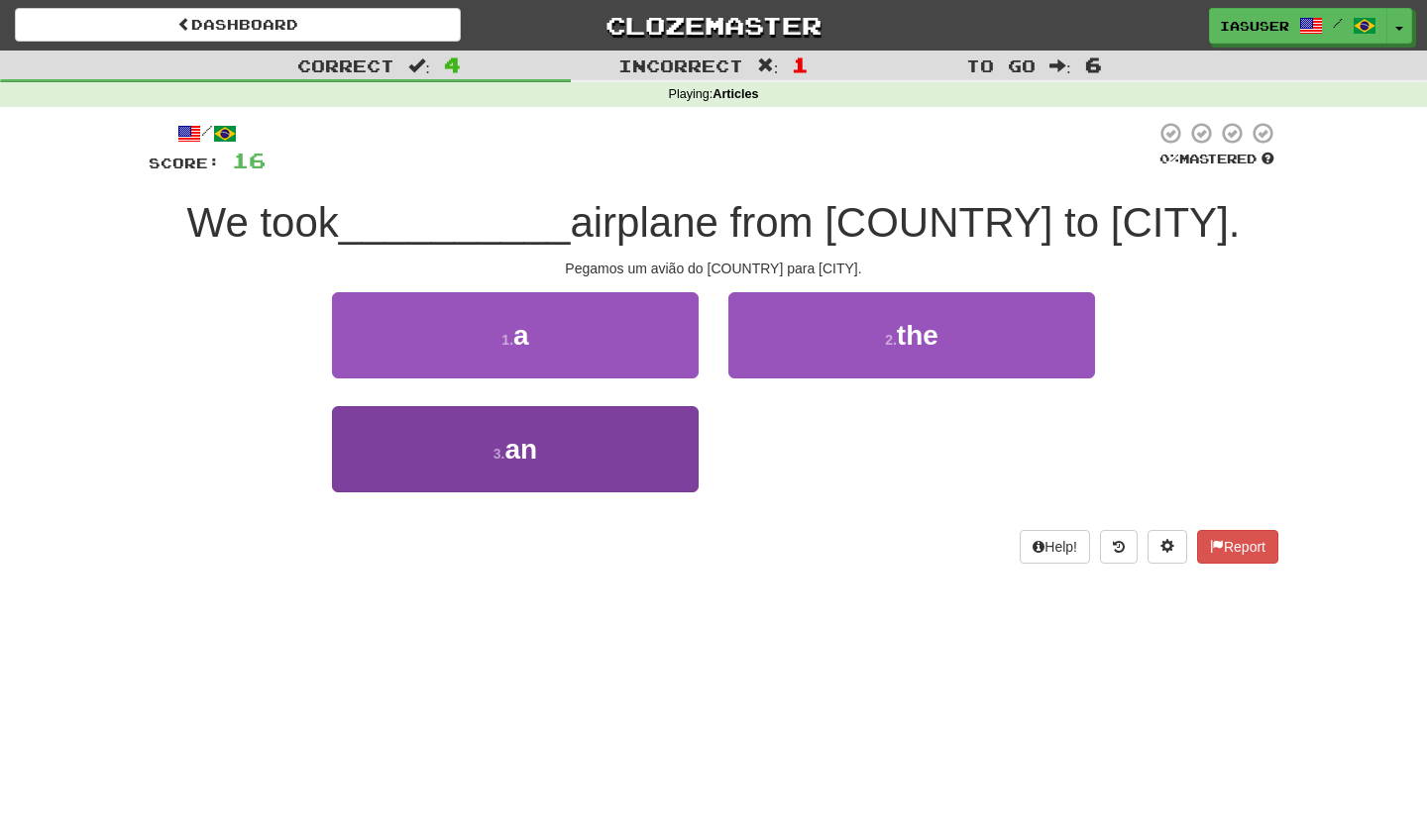 click on "3 .  an" at bounding box center [515, 449] 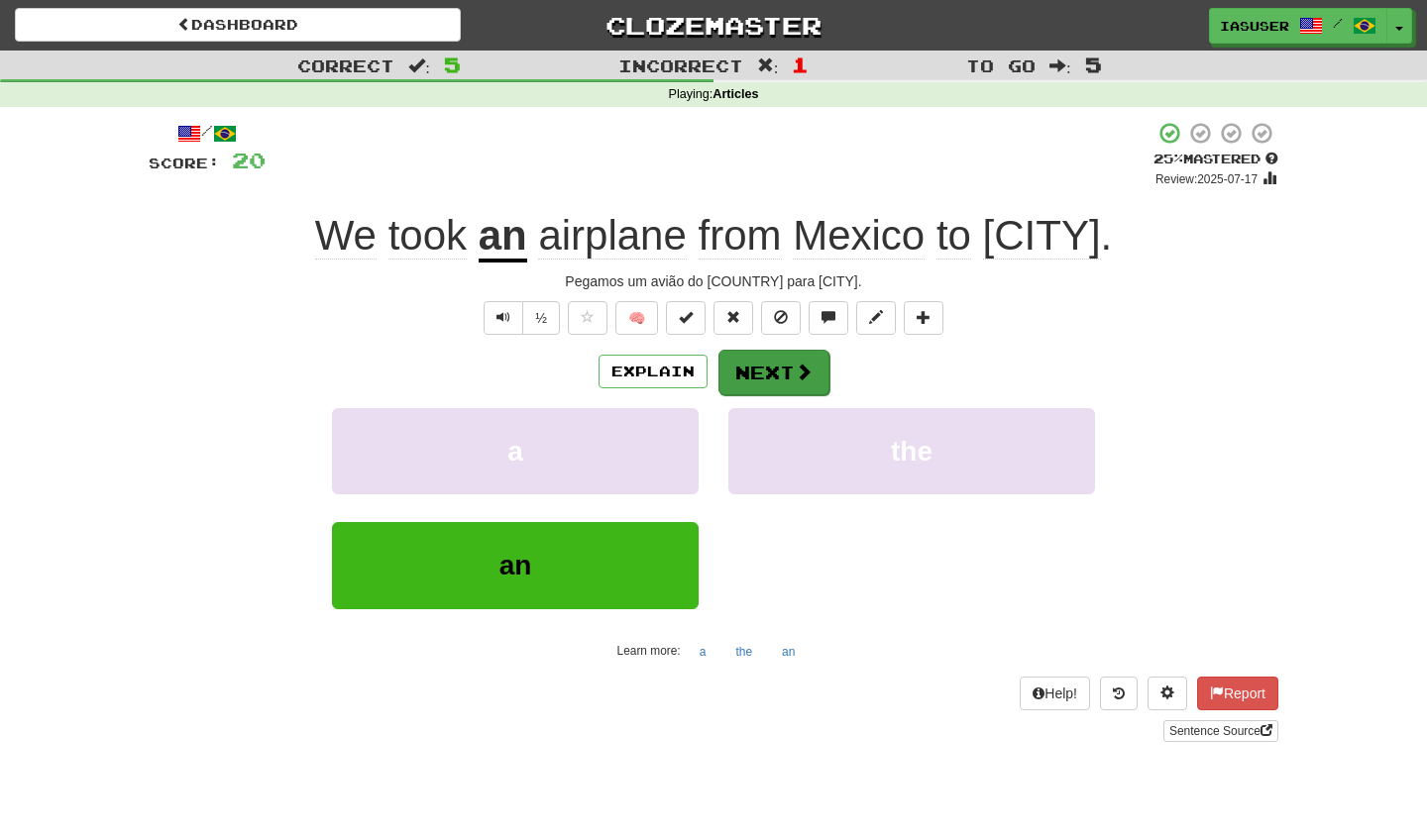 click on "Next" at bounding box center (774, 372) 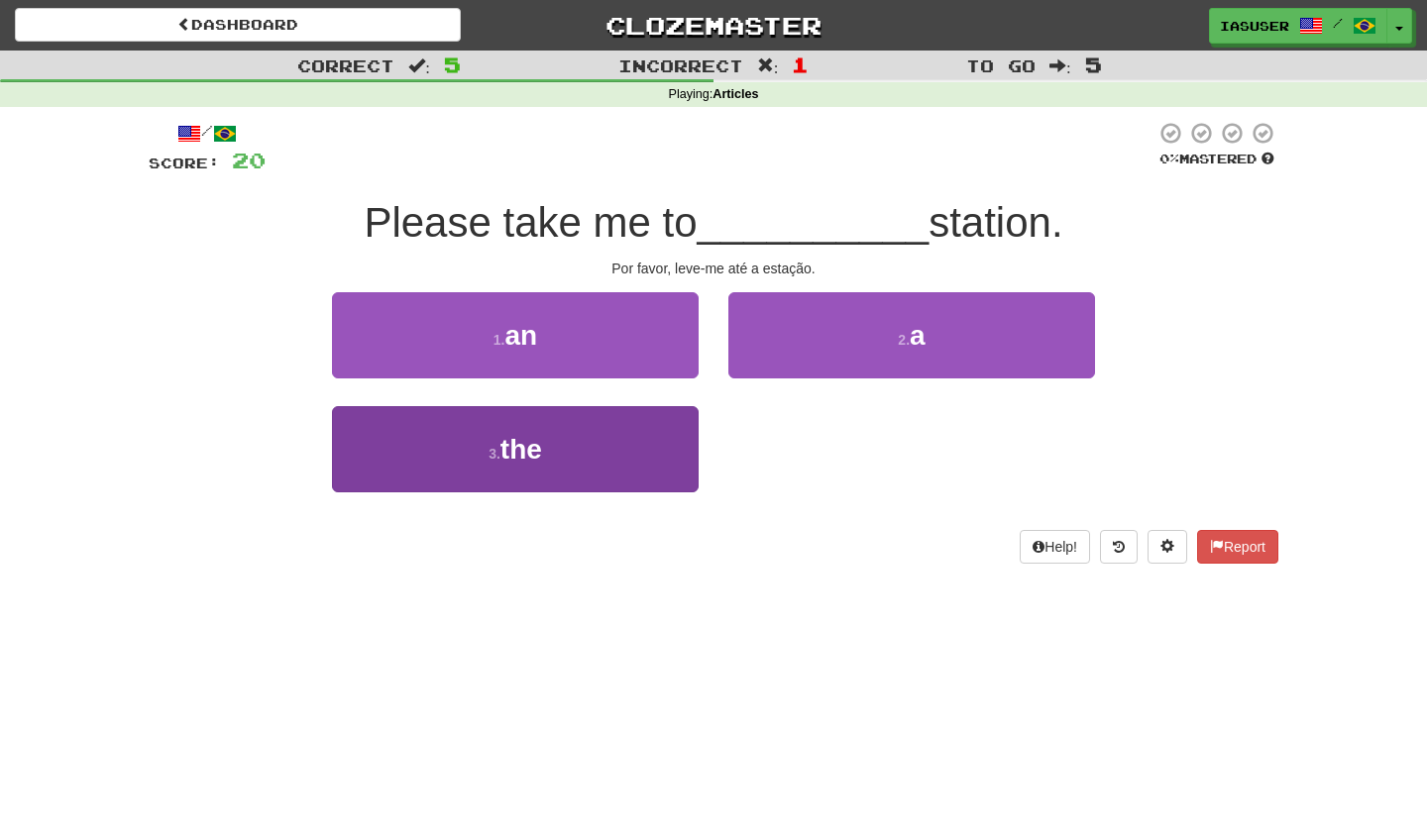 click on "3 .  the" at bounding box center [515, 449] 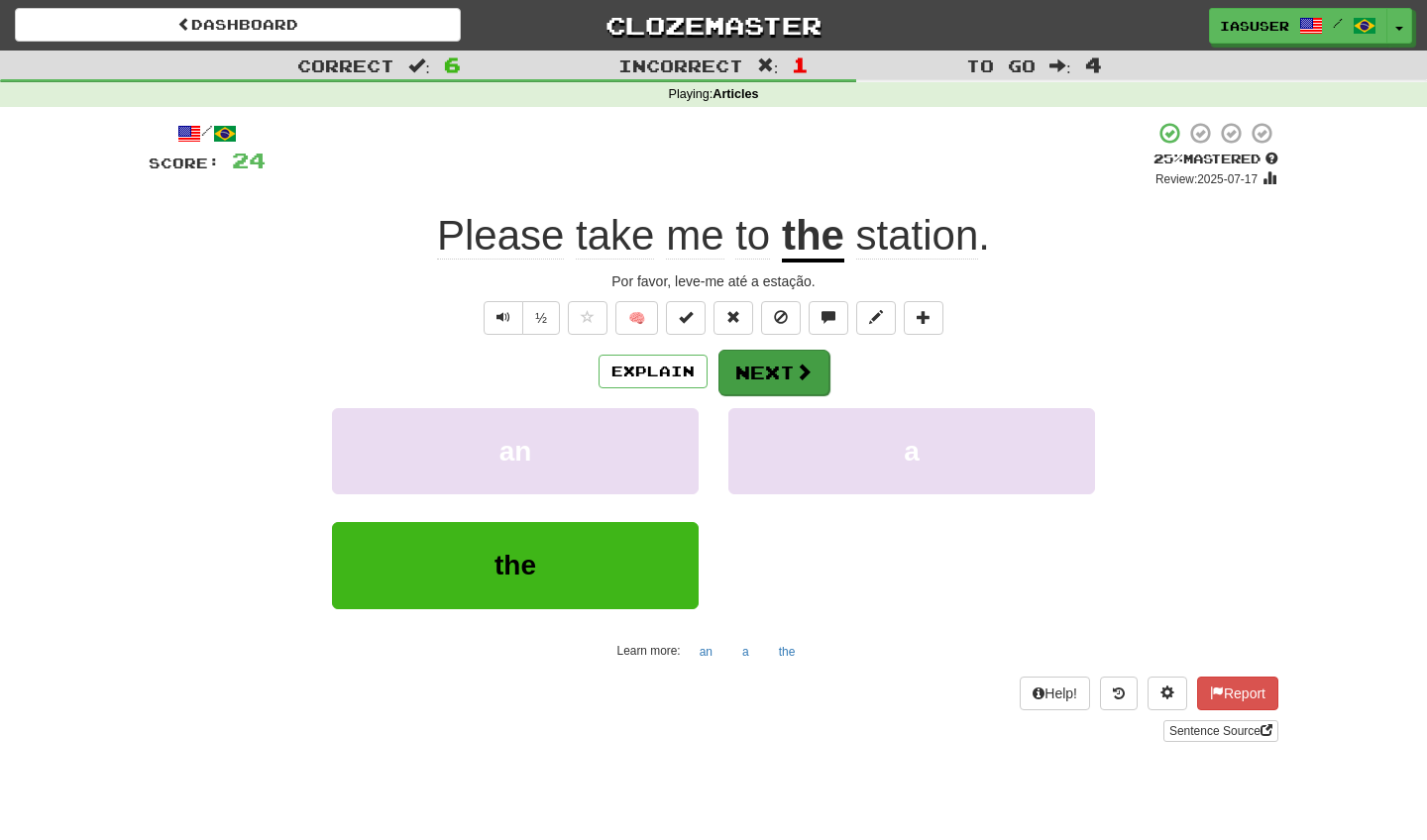 click on "Next" at bounding box center [774, 372] 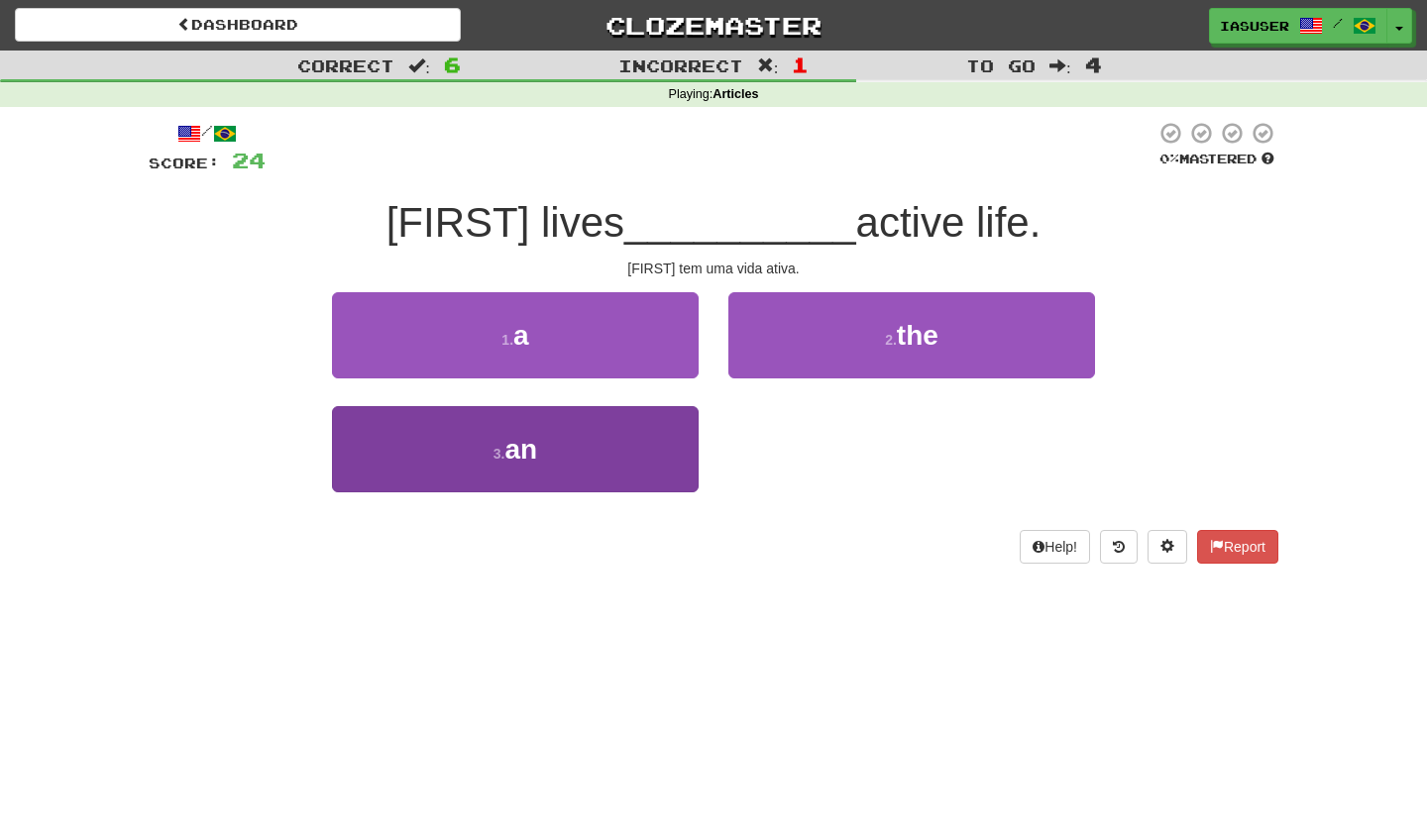 click on "3 .  an" at bounding box center (515, 449) 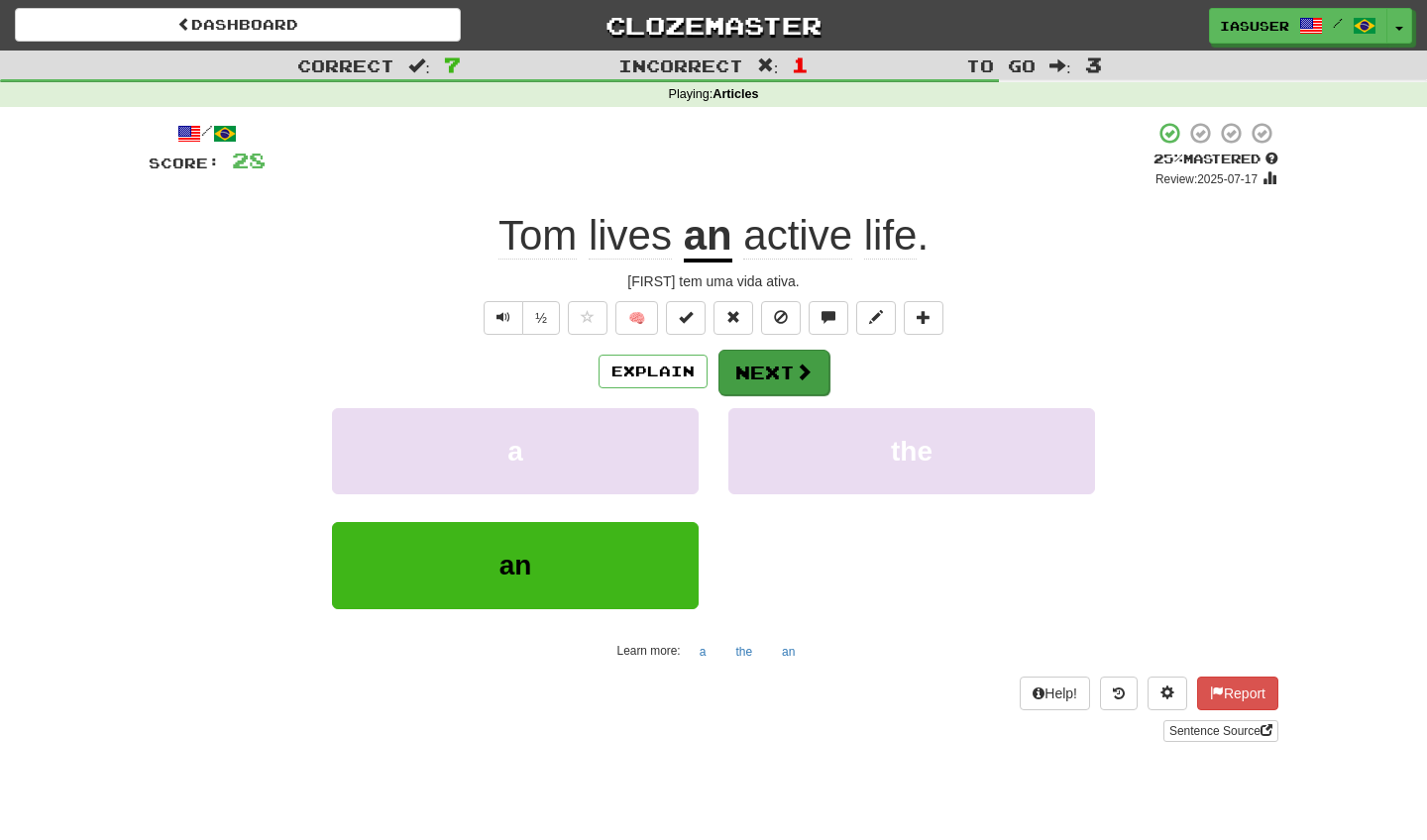 click on "Next" at bounding box center (774, 372) 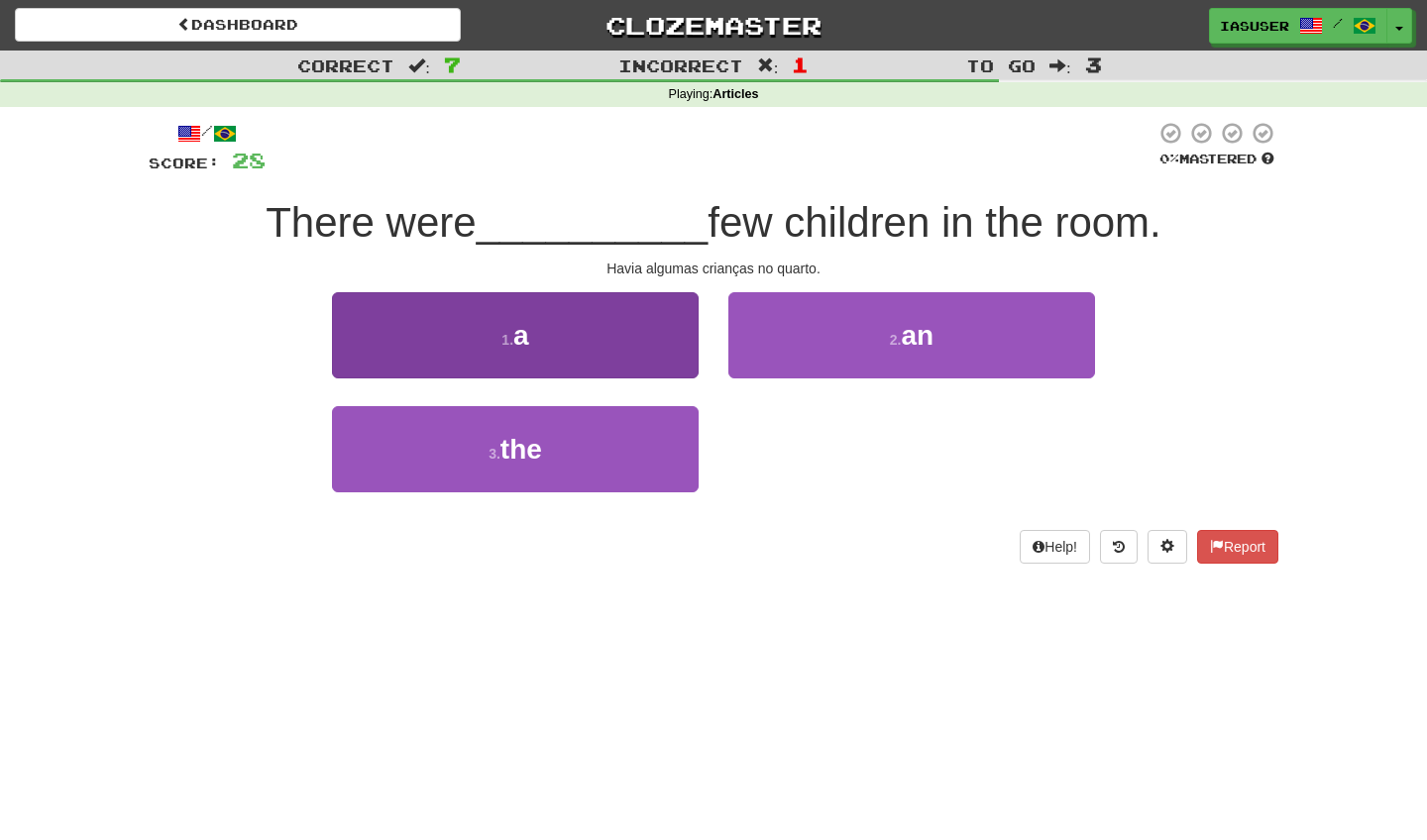 click on "1 .  a" at bounding box center [515, 335] 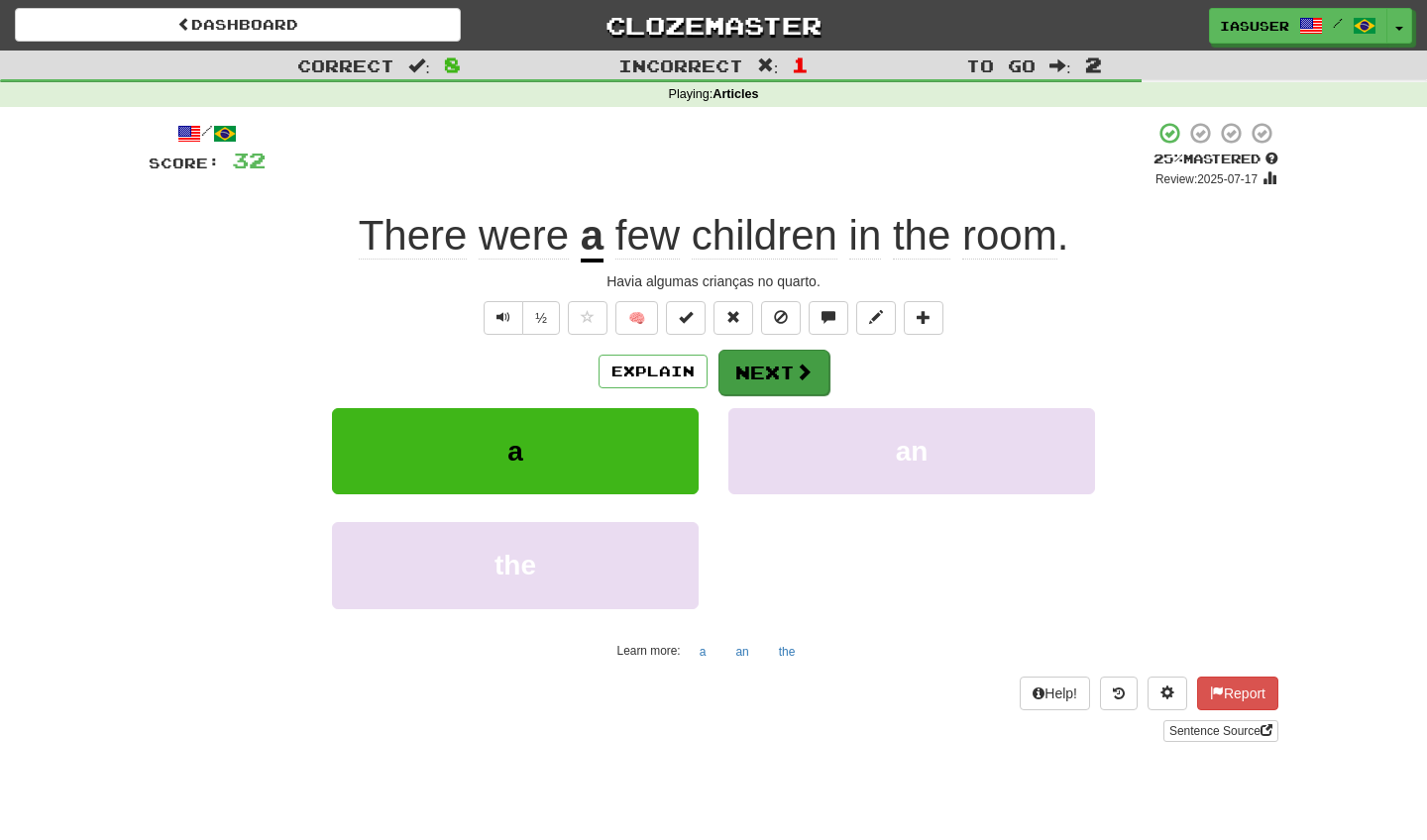 click on "Next" at bounding box center (774, 372) 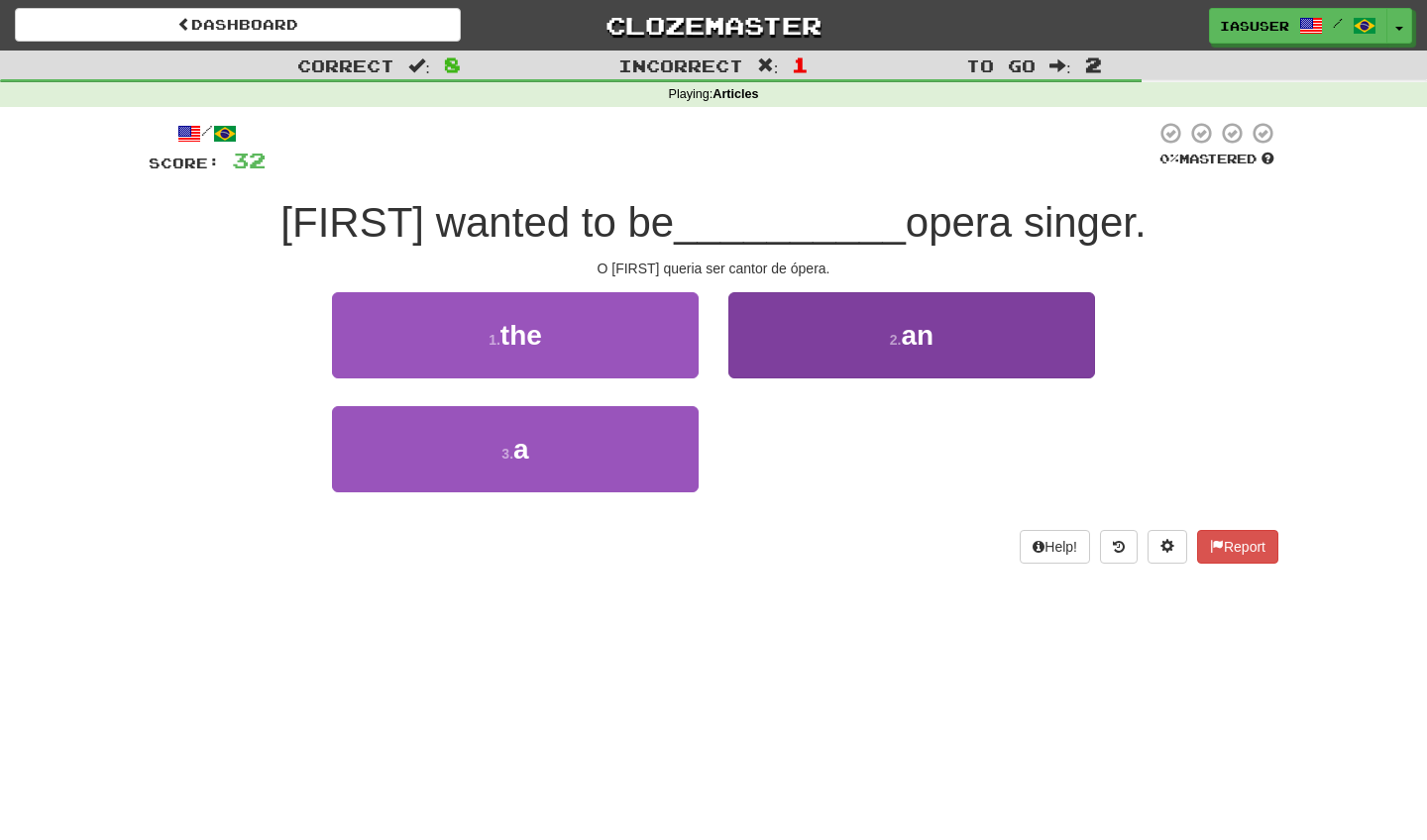 click on "2 .  an" at bounding box center (912, 335) 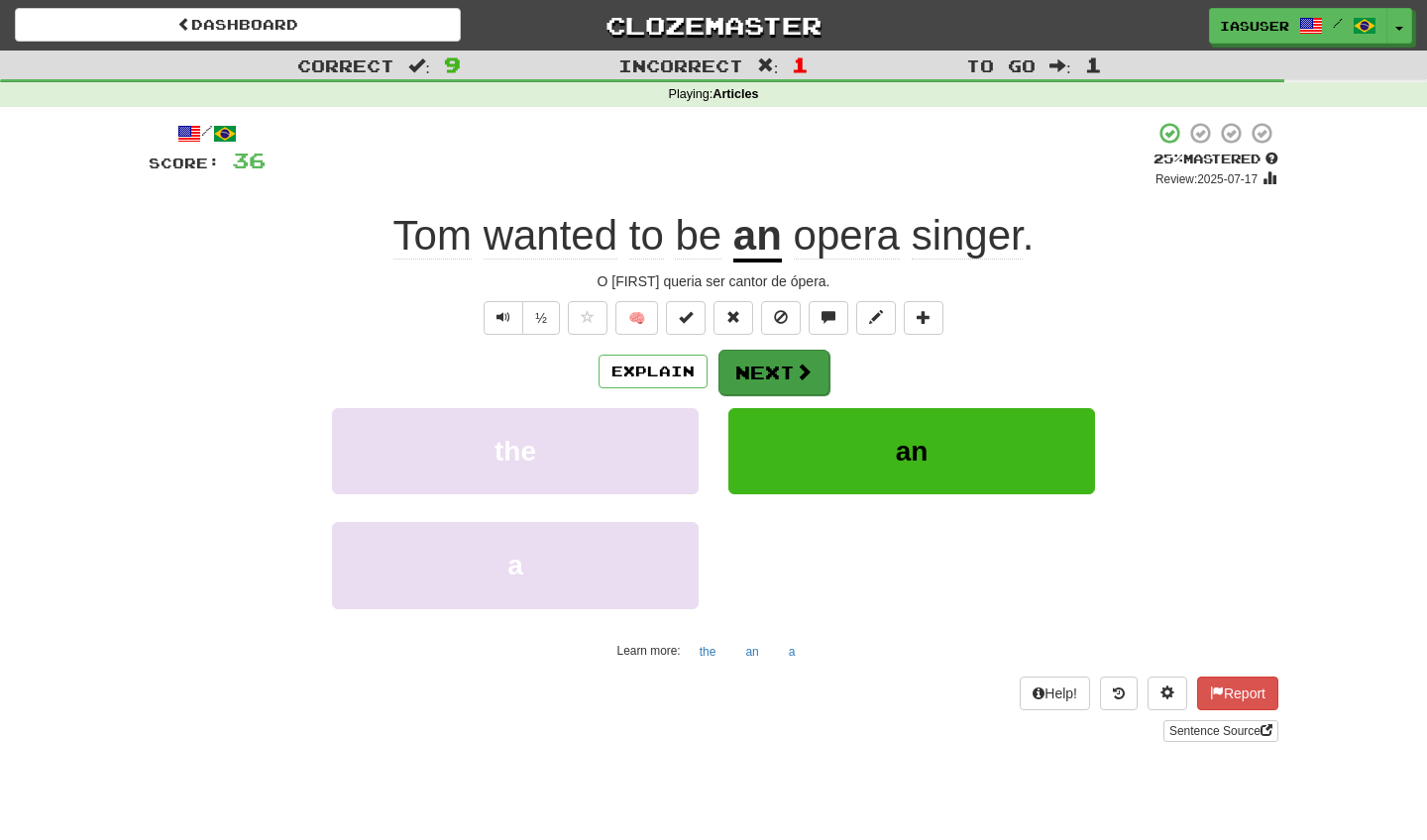 click on "Next" at bounding box center [774, 372] 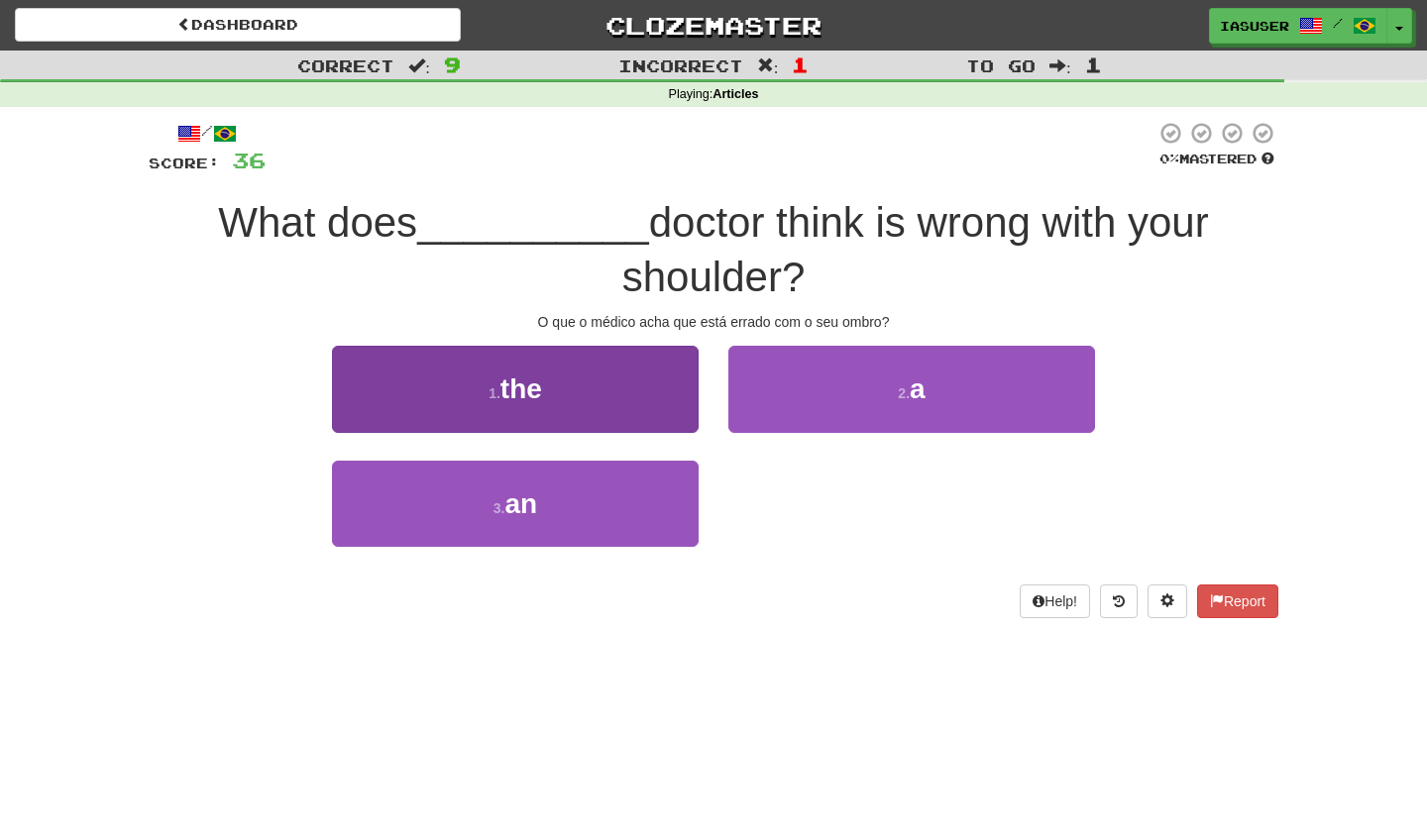 click on "1 .  the" at bounding box center [515, 388] 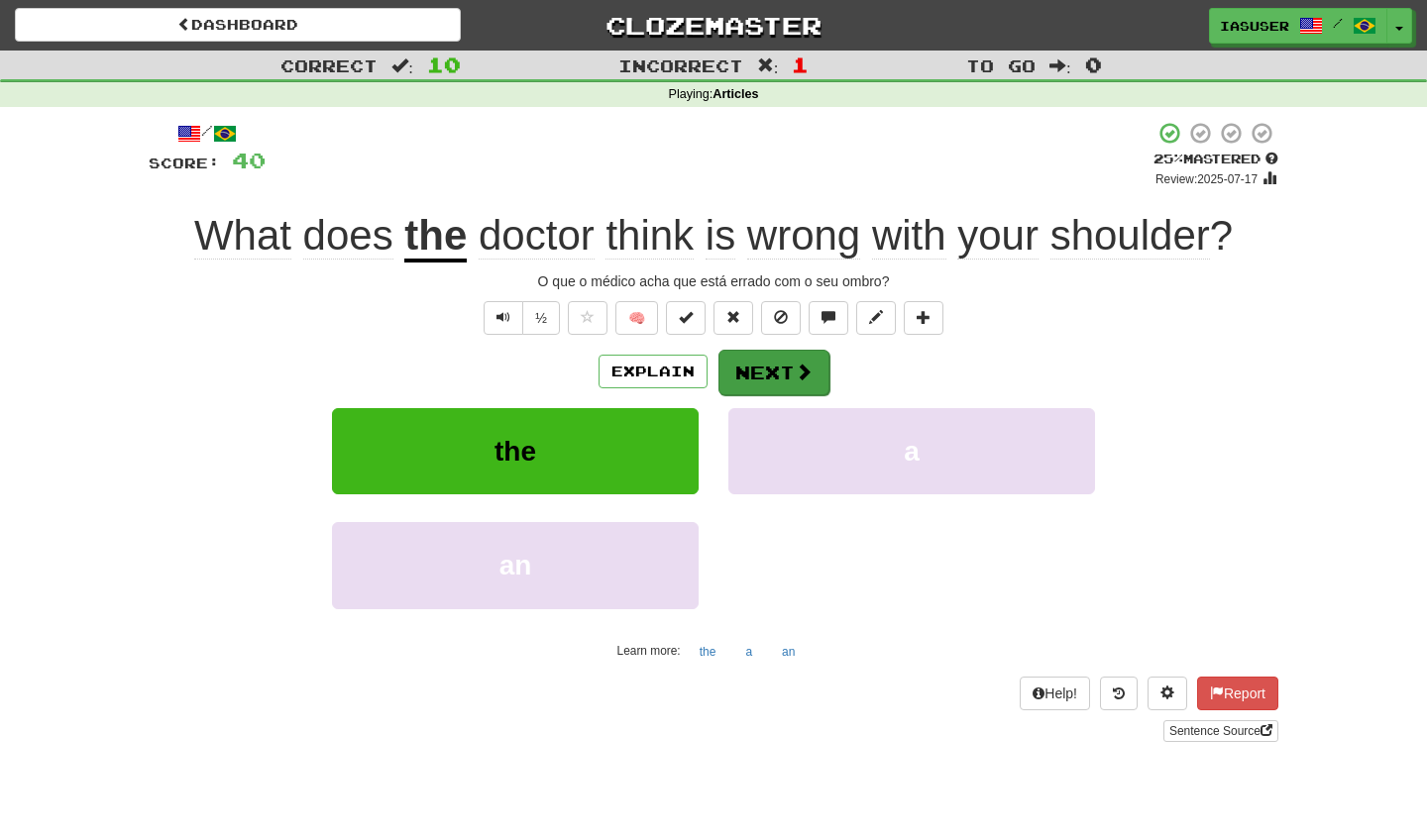 click on "Next" at bounding box center (774, 372) 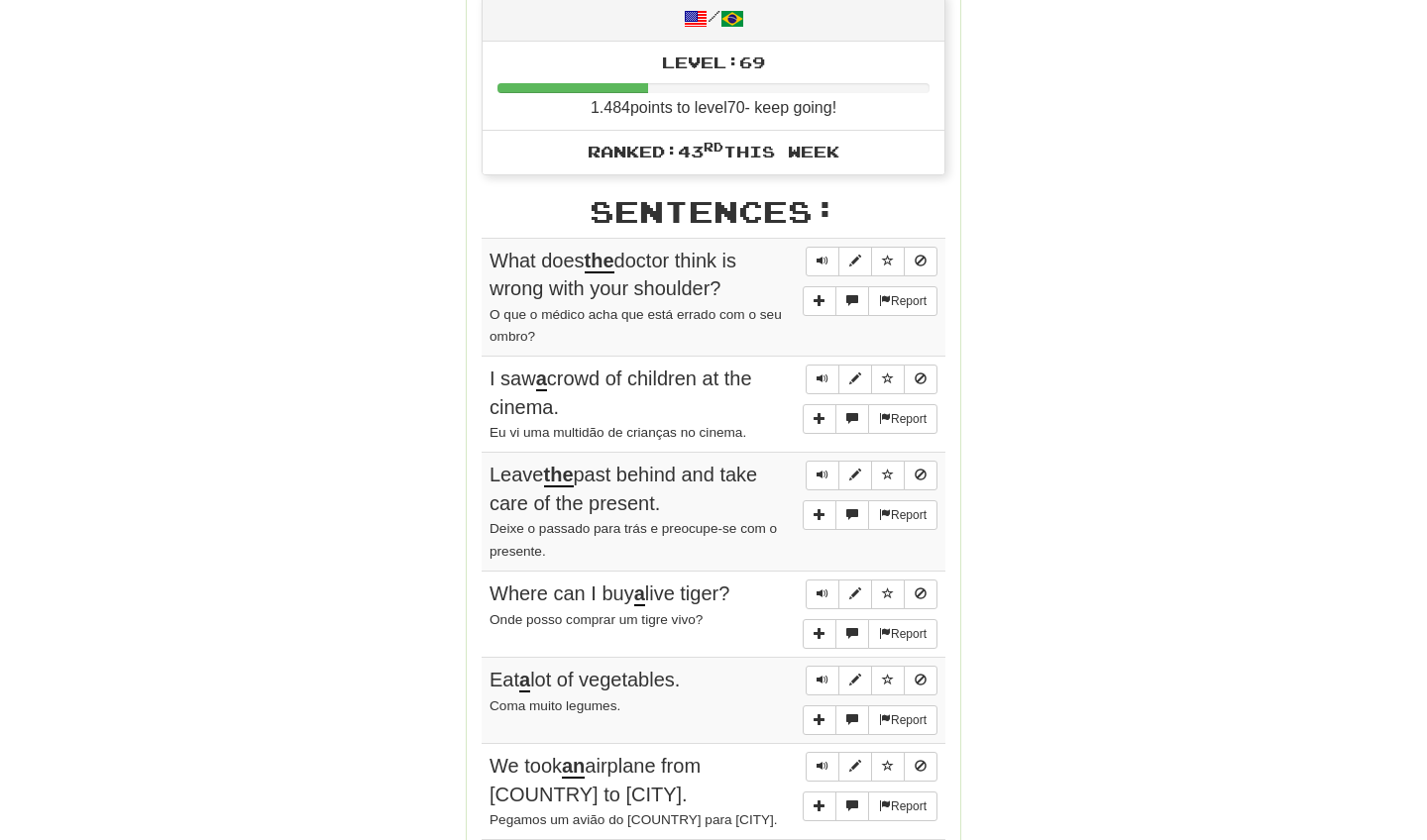 scroll, scrollTop: 956, scrollLeft: 0, axis: vertical 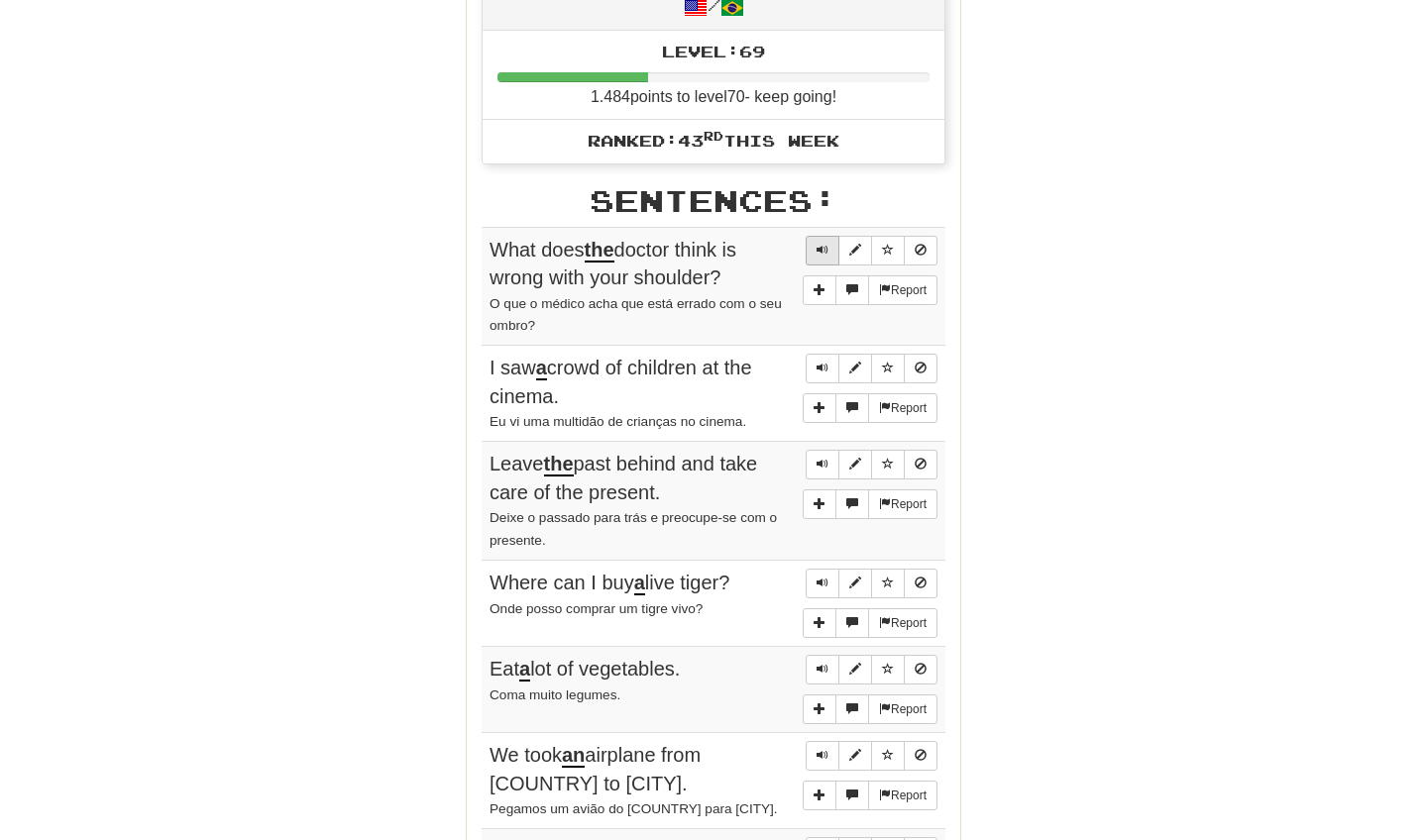 click at bounding box center [823, 250] 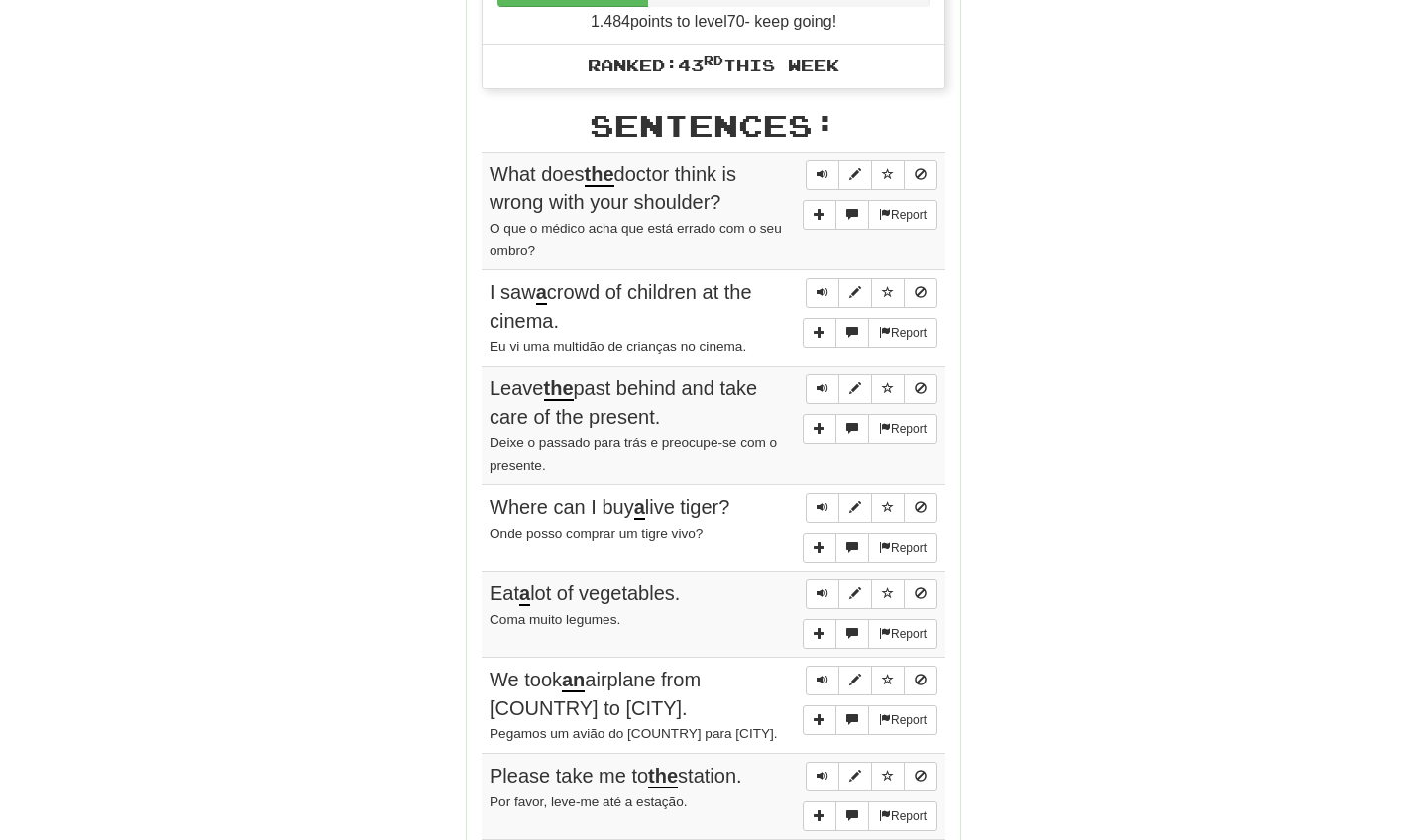 scroll, scrollTop: 1032, scrollLeft: 0, axis: vertical 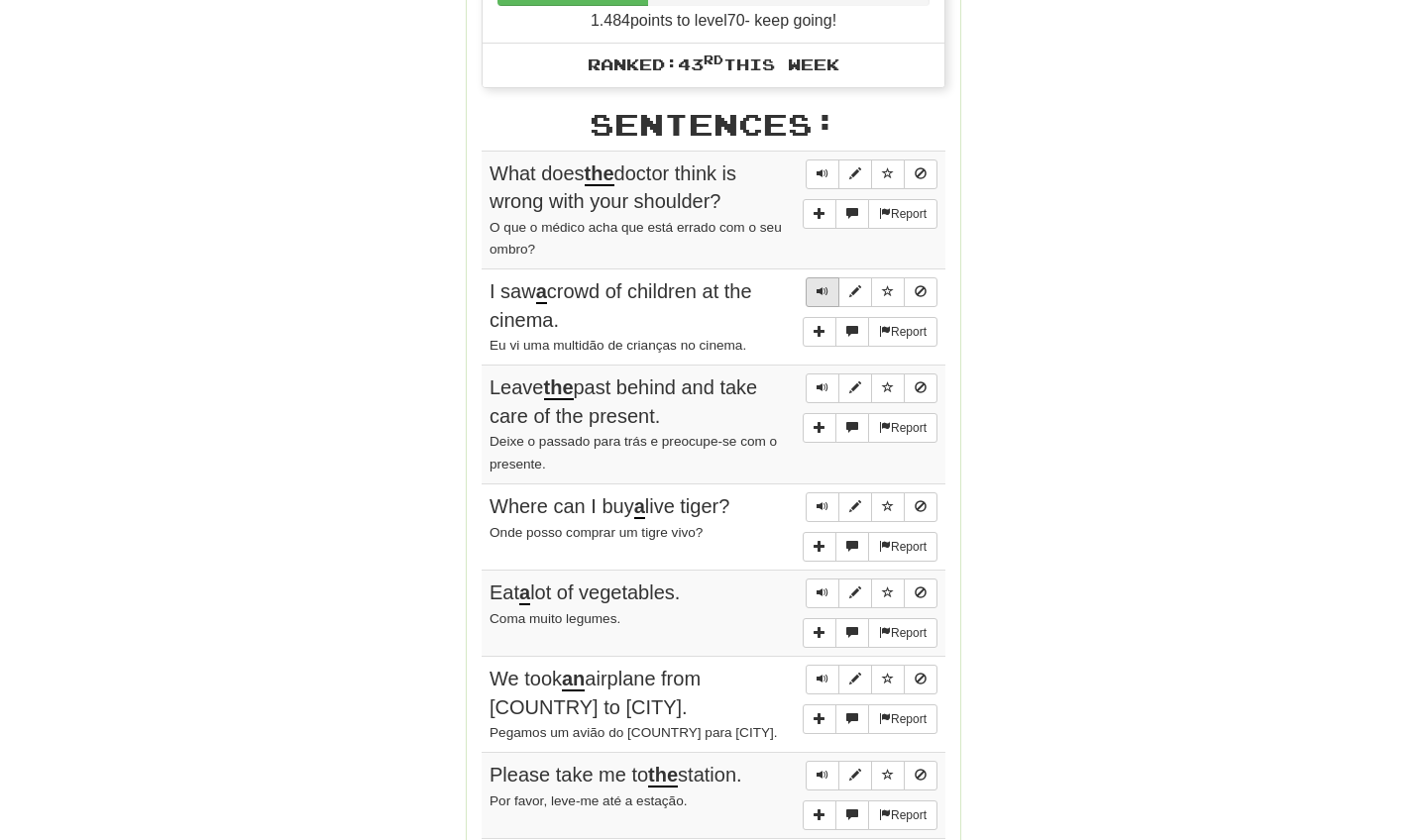 click at bounding box center (823, 291) 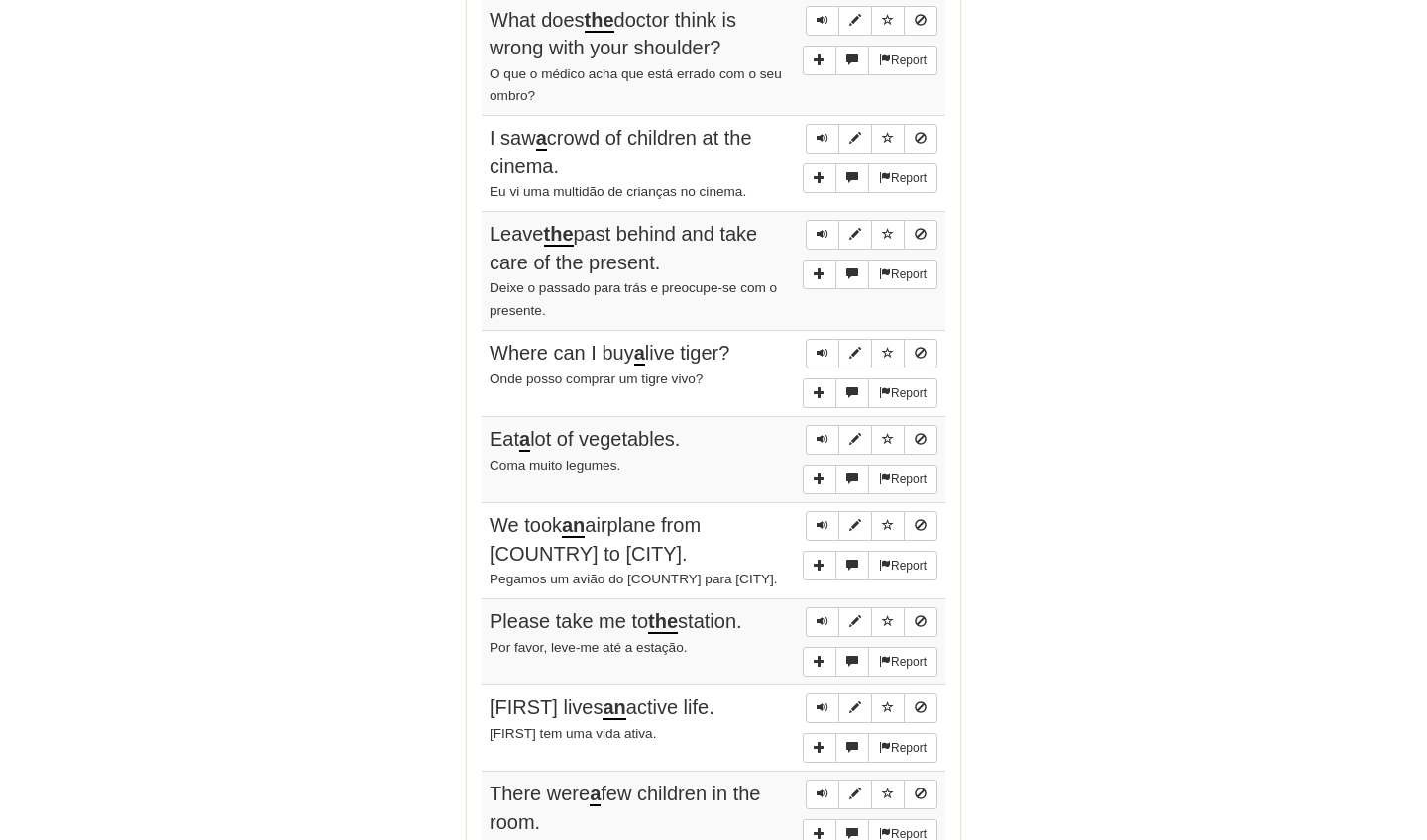 scroll, scrollTop: 1189, scrollLeft: 0, axis: vertical 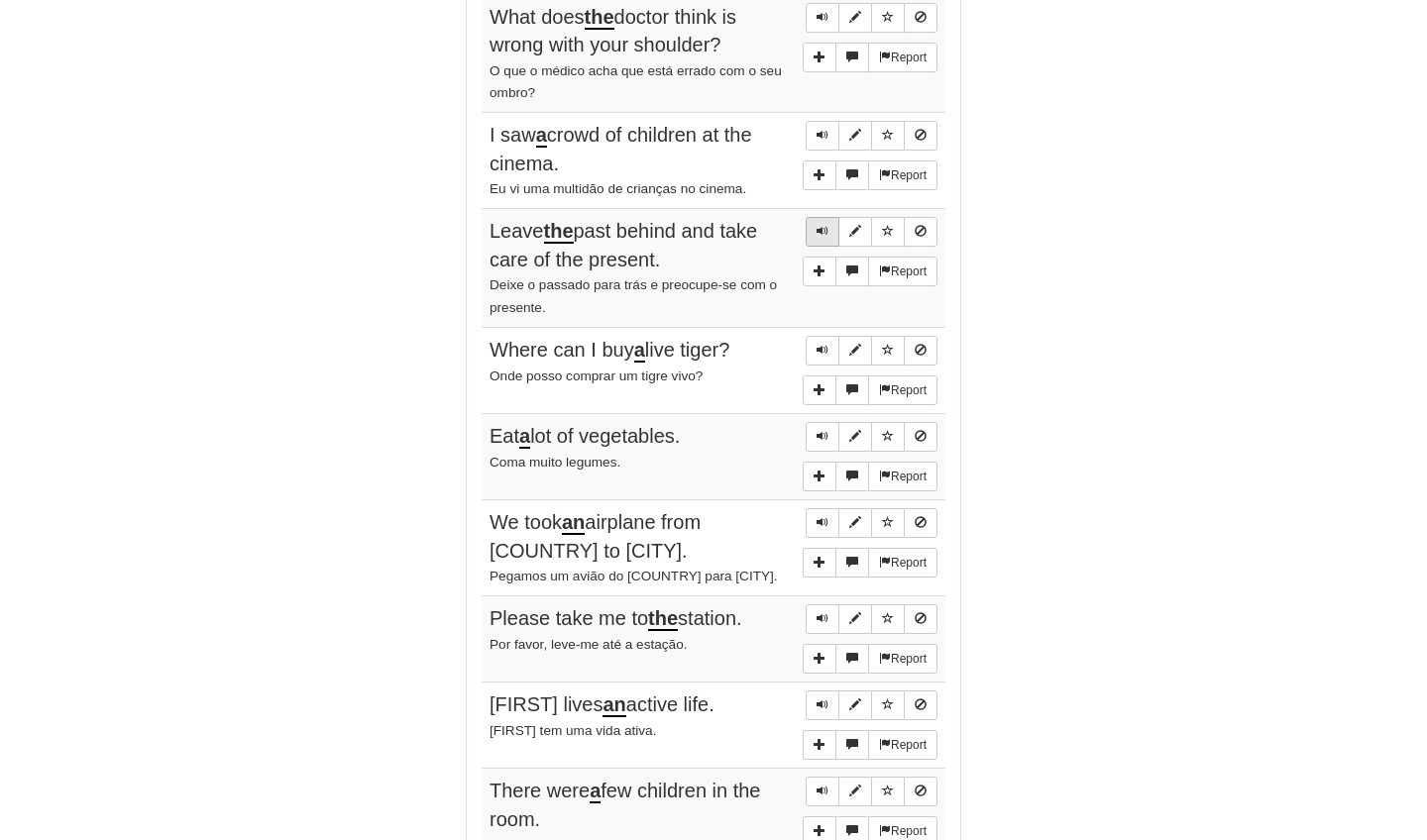 click at bounding box center [823, 232] 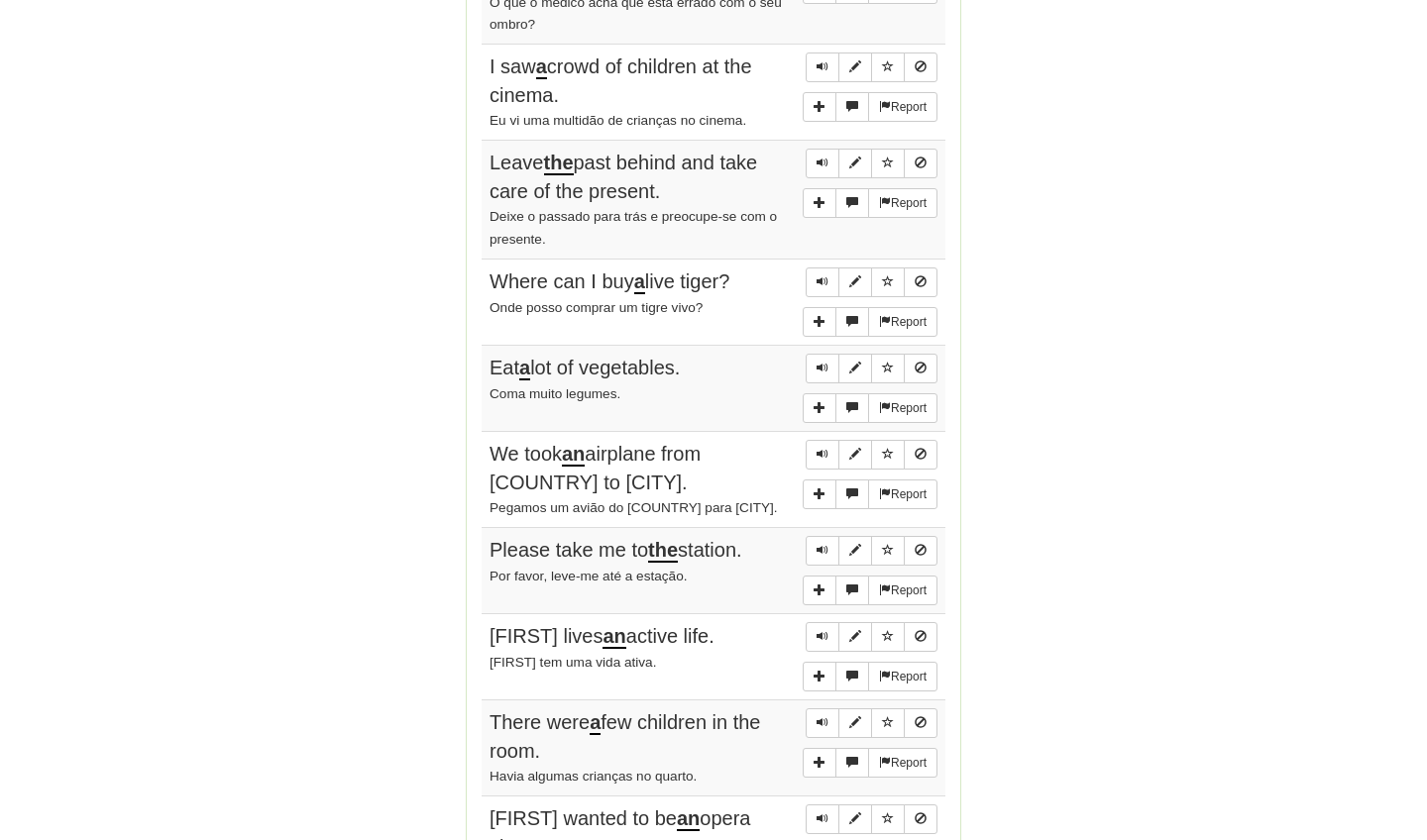 scroll, scrollTop: 1260, scrollLeft: 0, axis: vertical 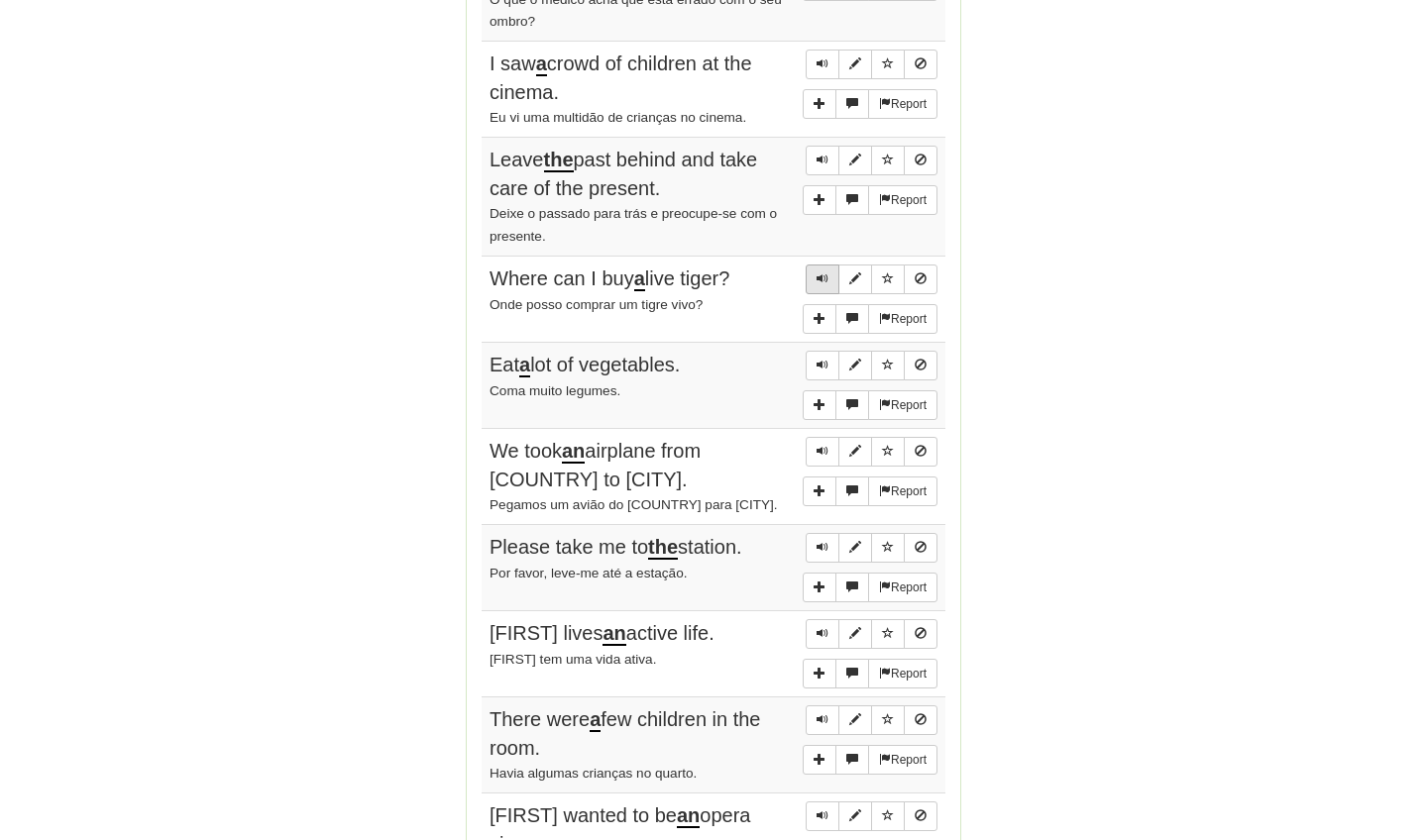 click at bounding box center (823, 279) 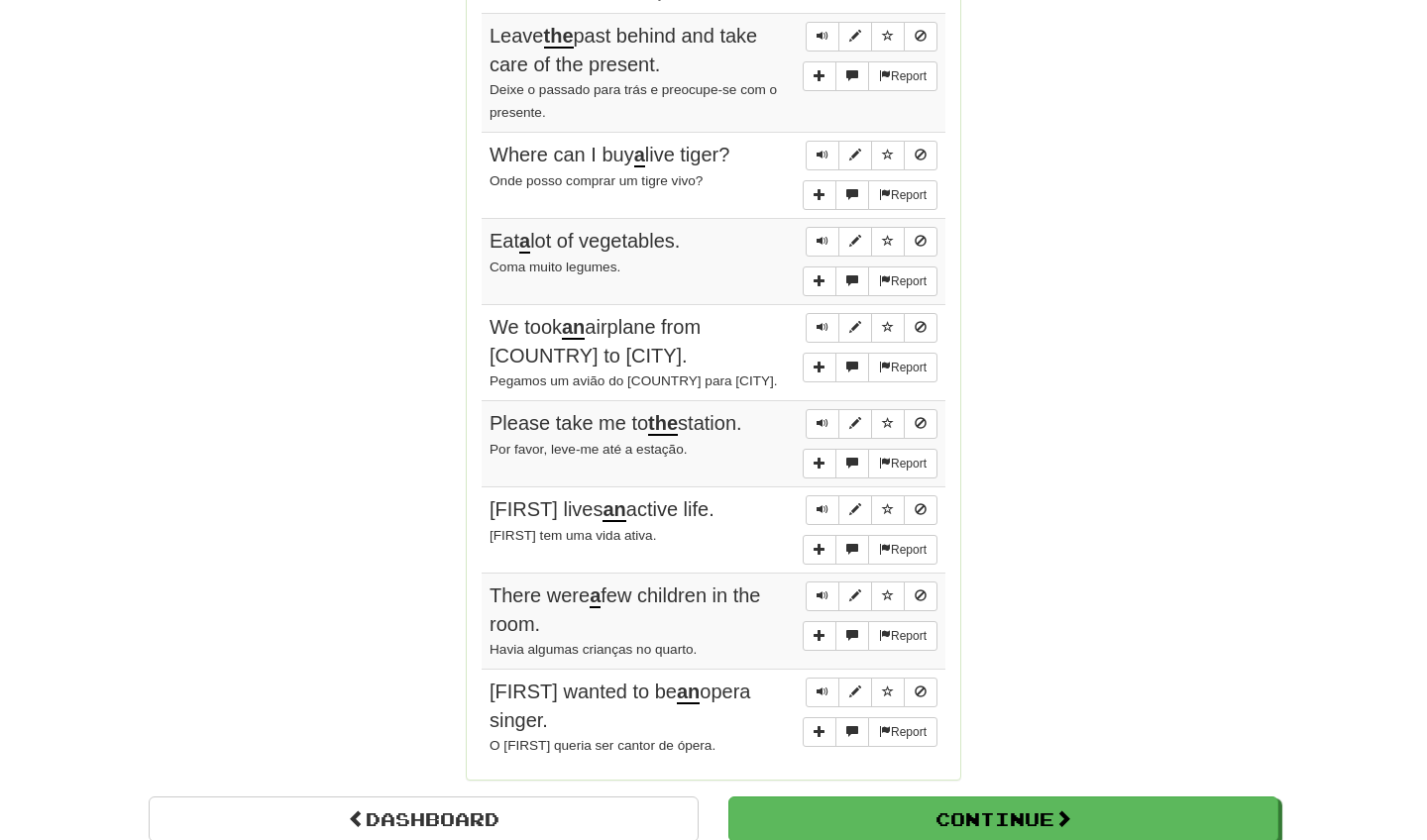 scroll, scrollTop: 1385, scrollLeft: 0, axis: vertical 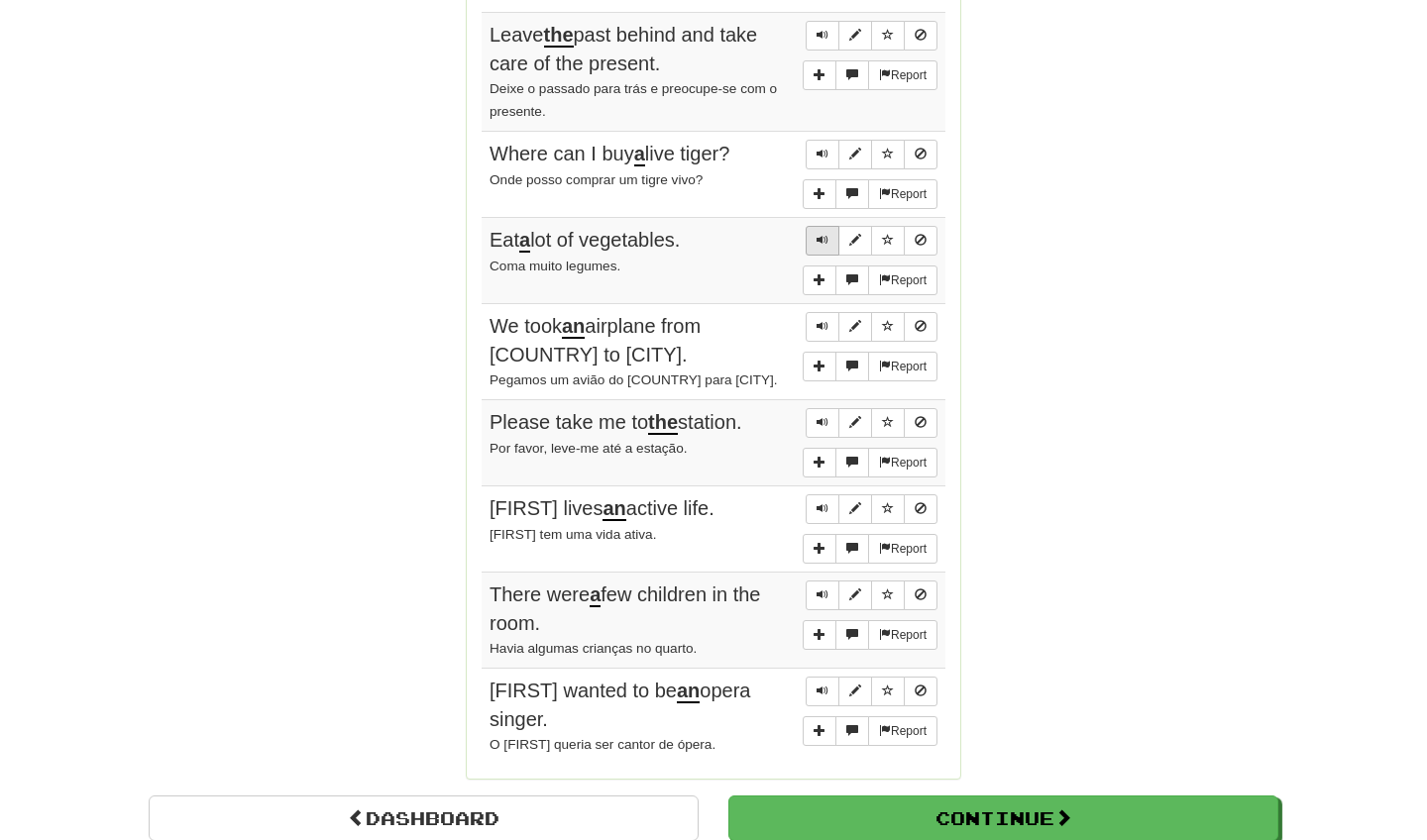 click at bounding box center (823, 240) 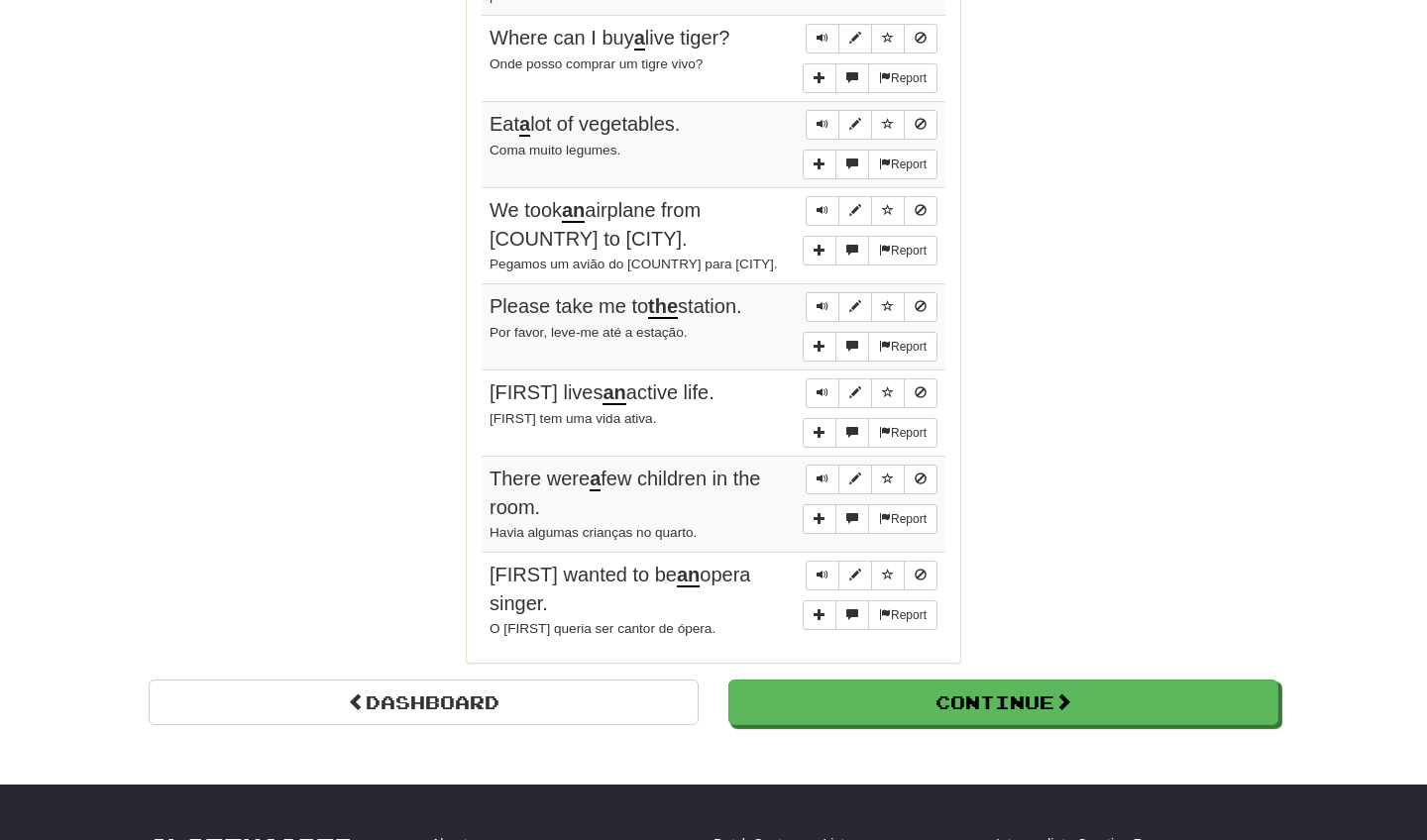scroll, scrollTop: 1502, scrollLeft: 0, axis: vertical 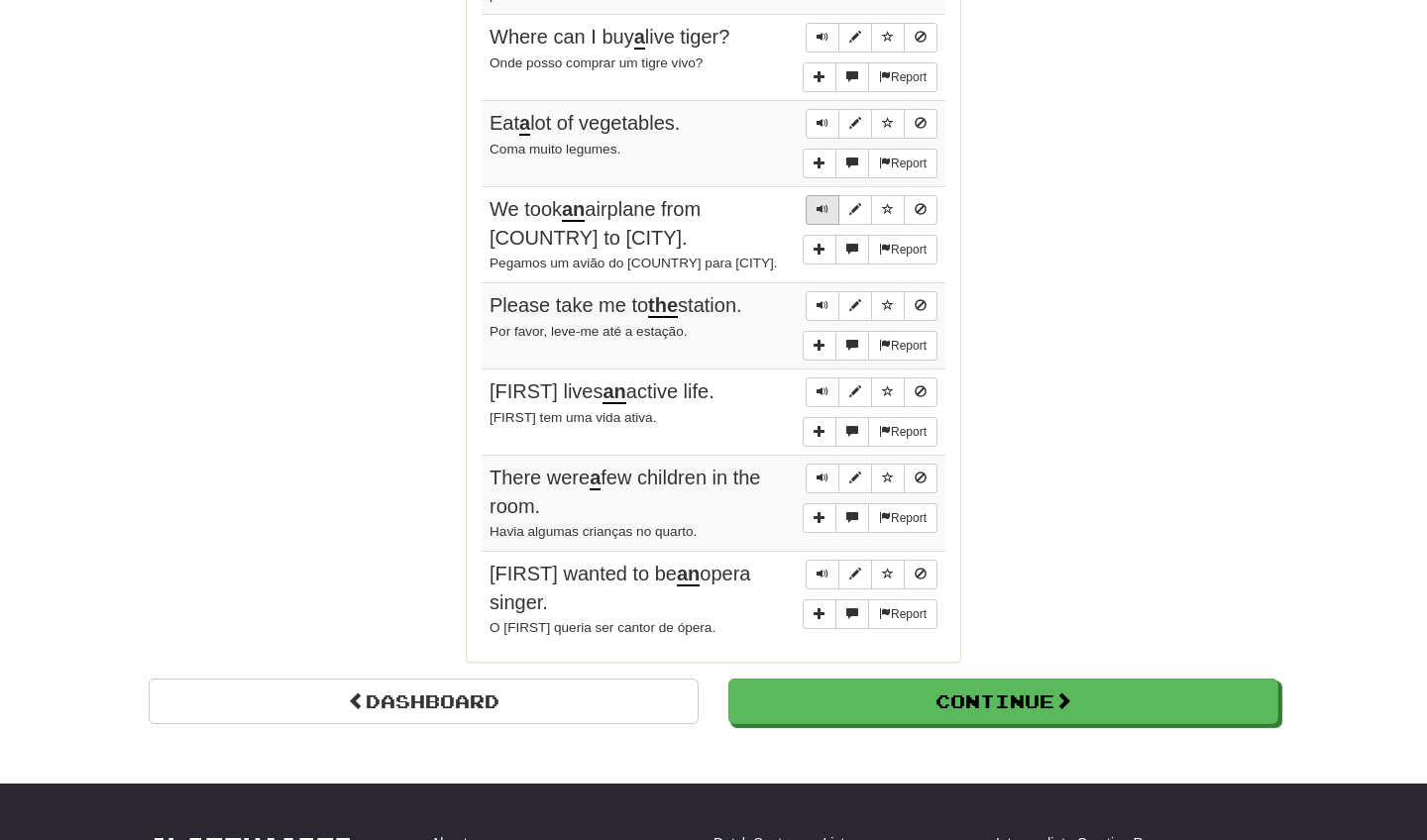 click at bounding box center [823, 210] 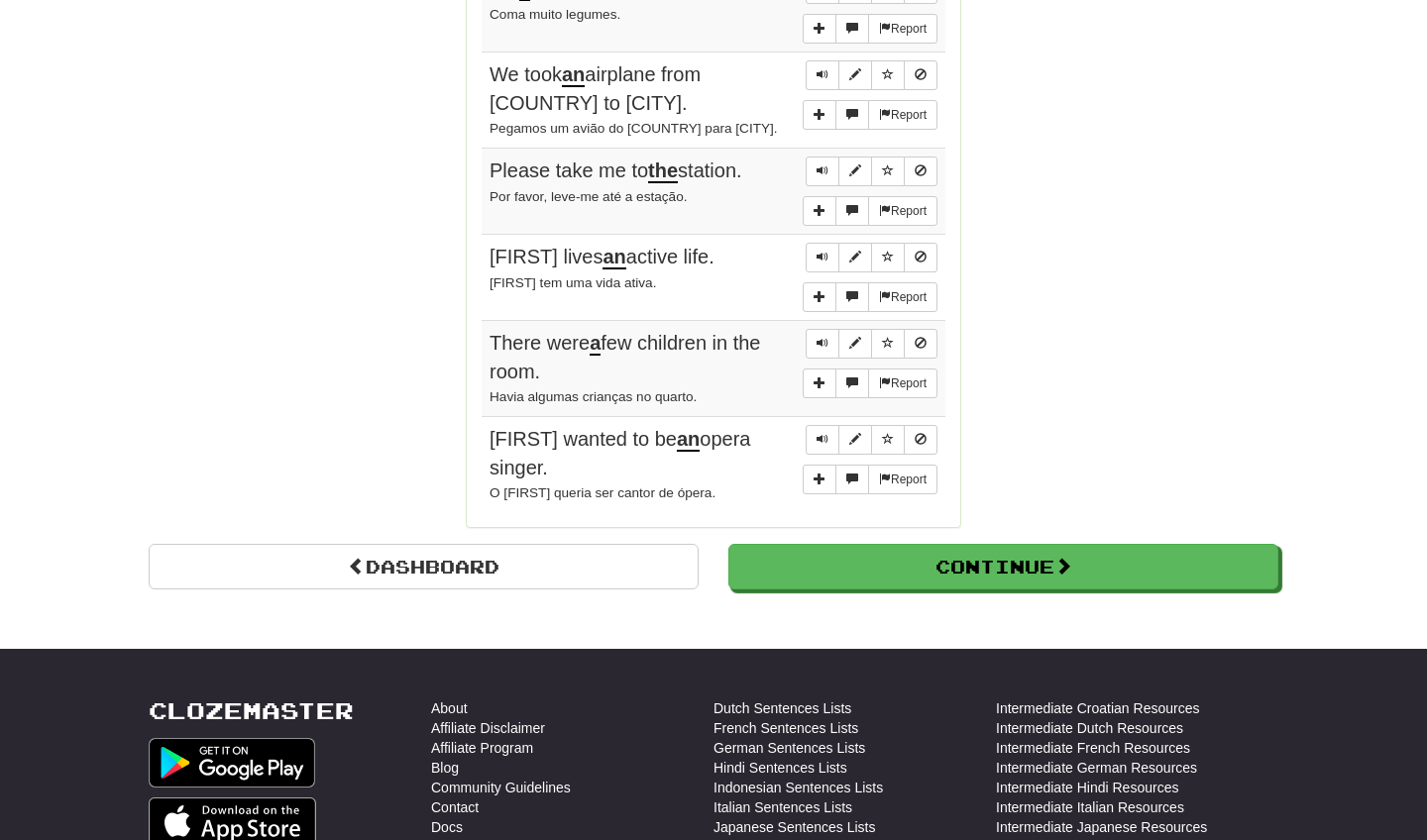 scroll, scrollTop: 1646, scrollLeft: 0, axis: vertical 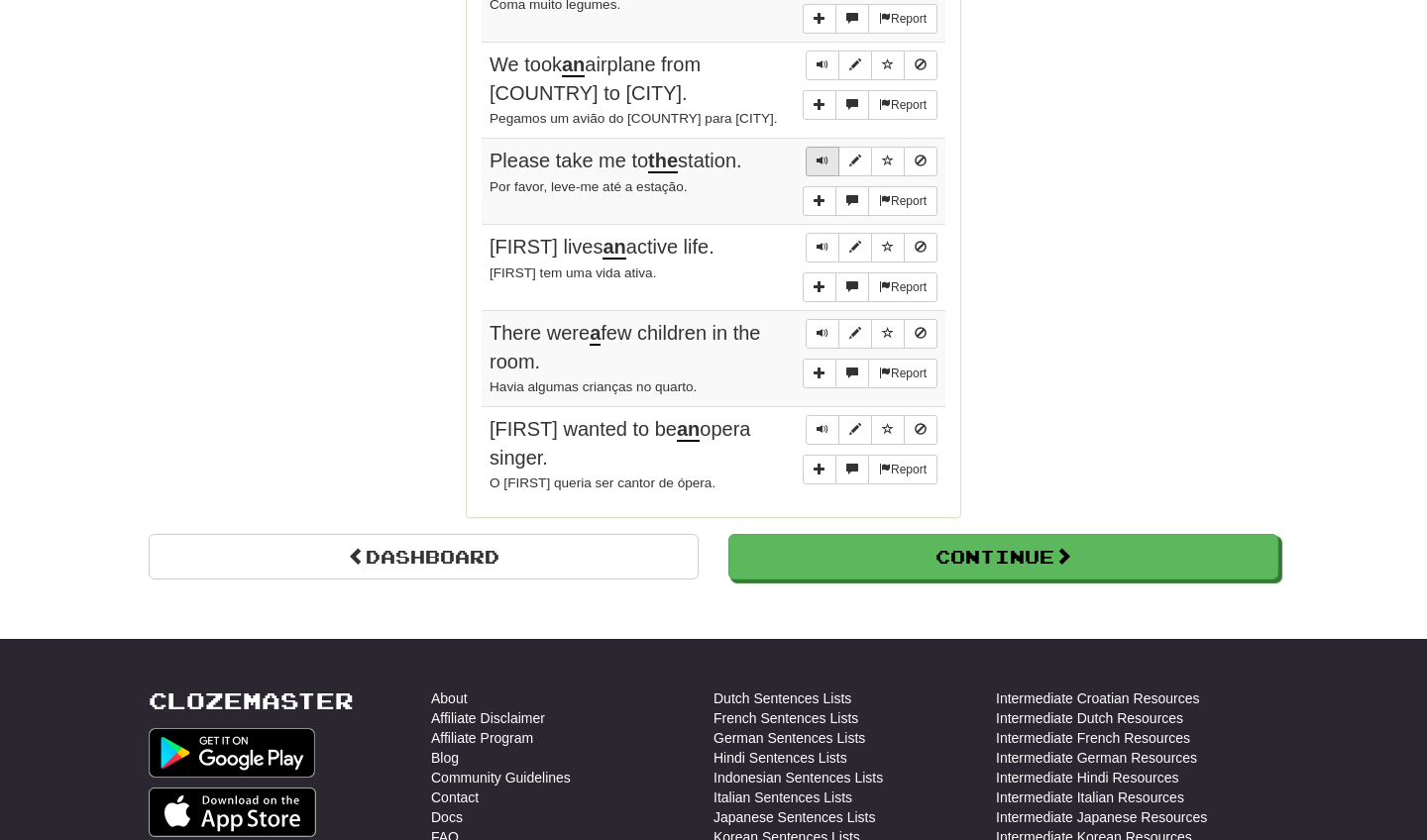 click at bounding box center [823, 160] 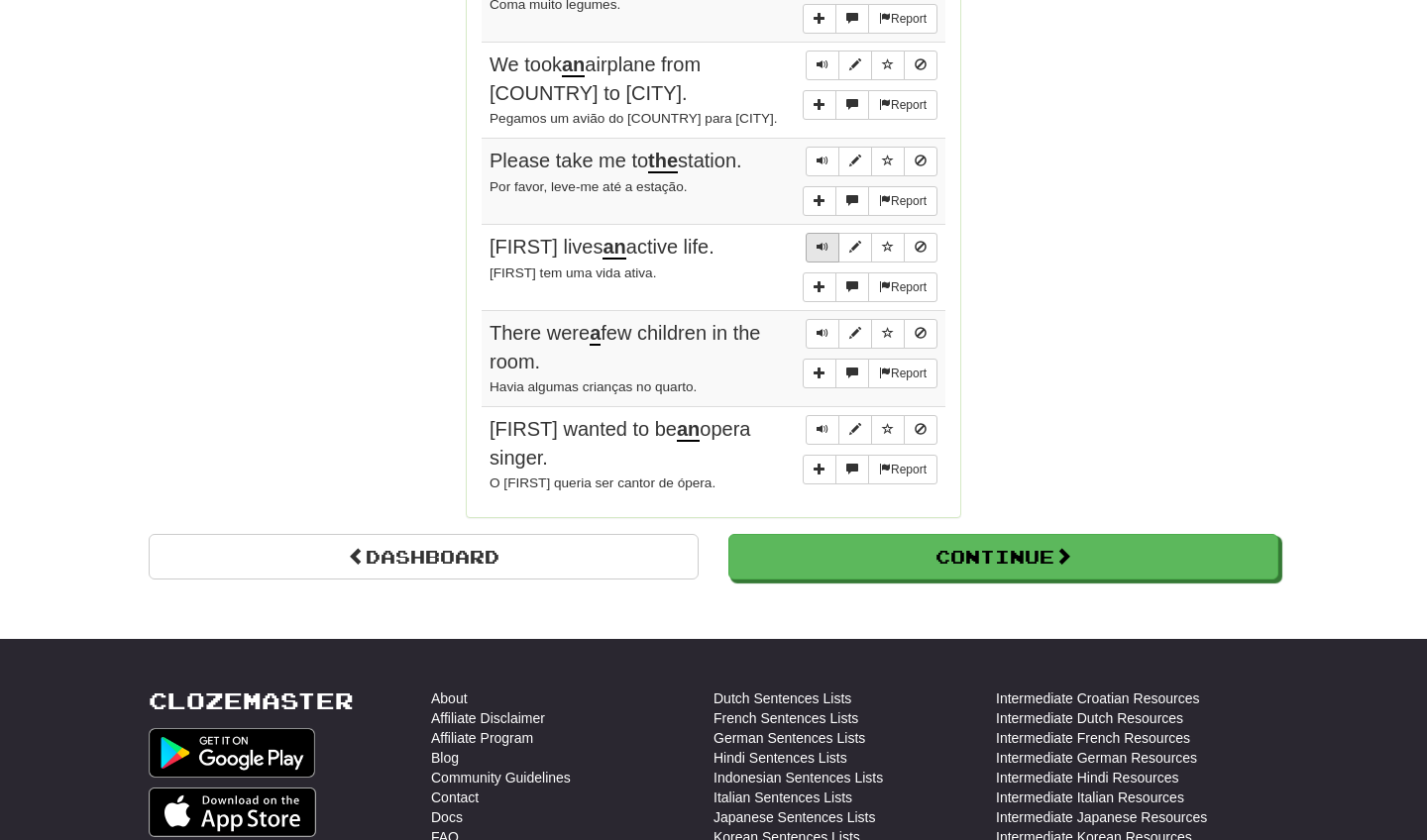 click at bounding box center (823, 247) 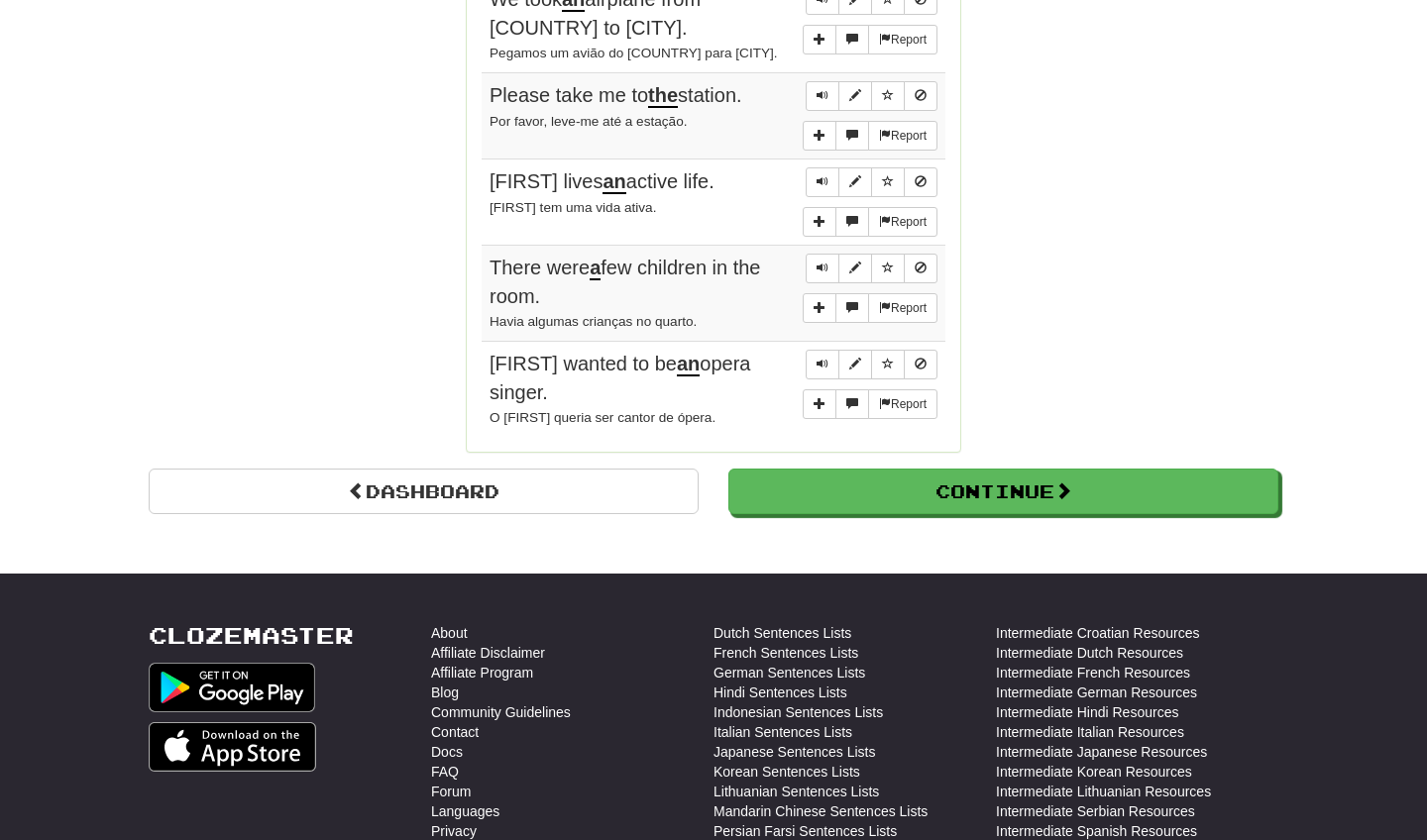 scroll, scrollTop: 1714, scrollLeft: 0, axis: vertical 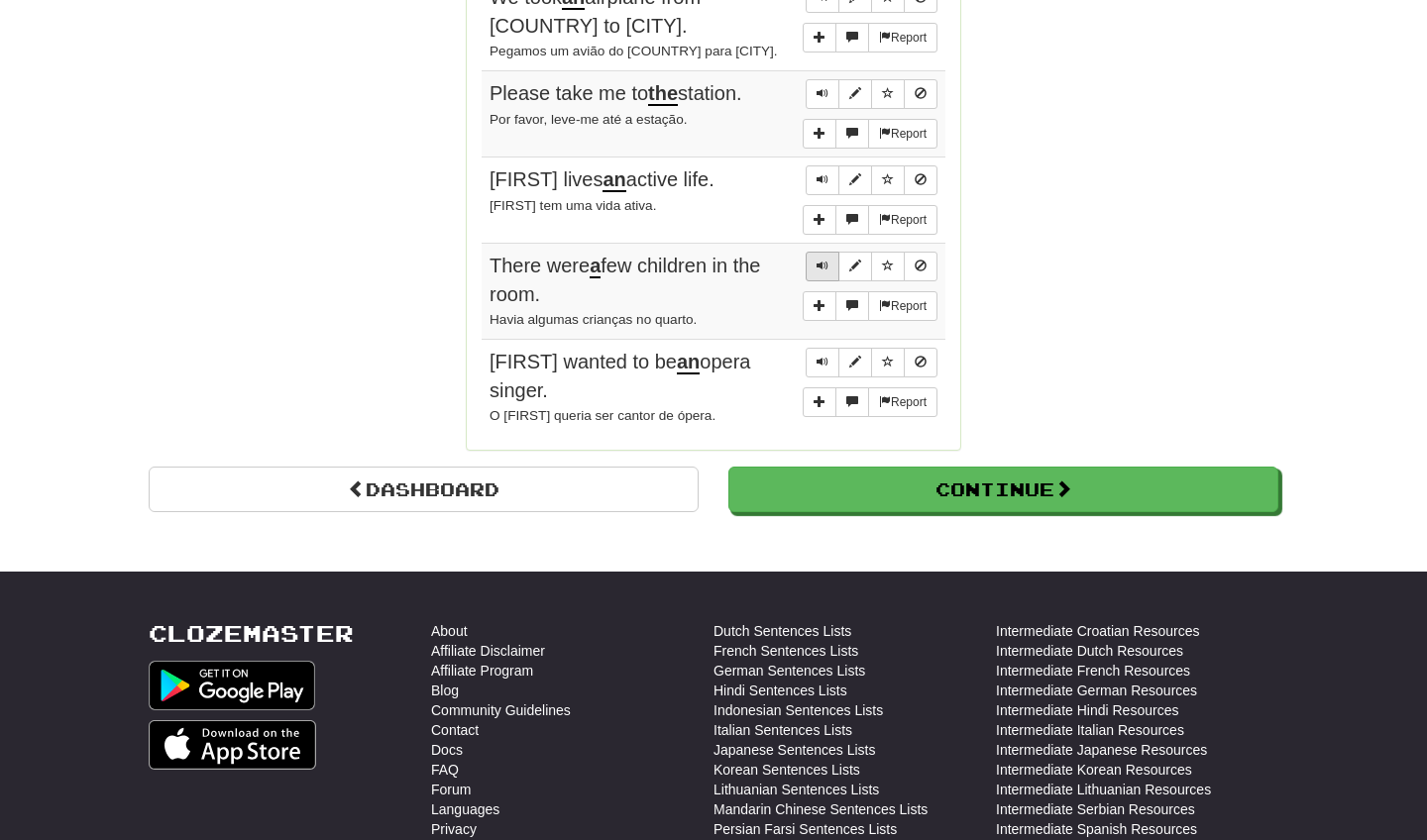 click at bounding box center [823, 266] 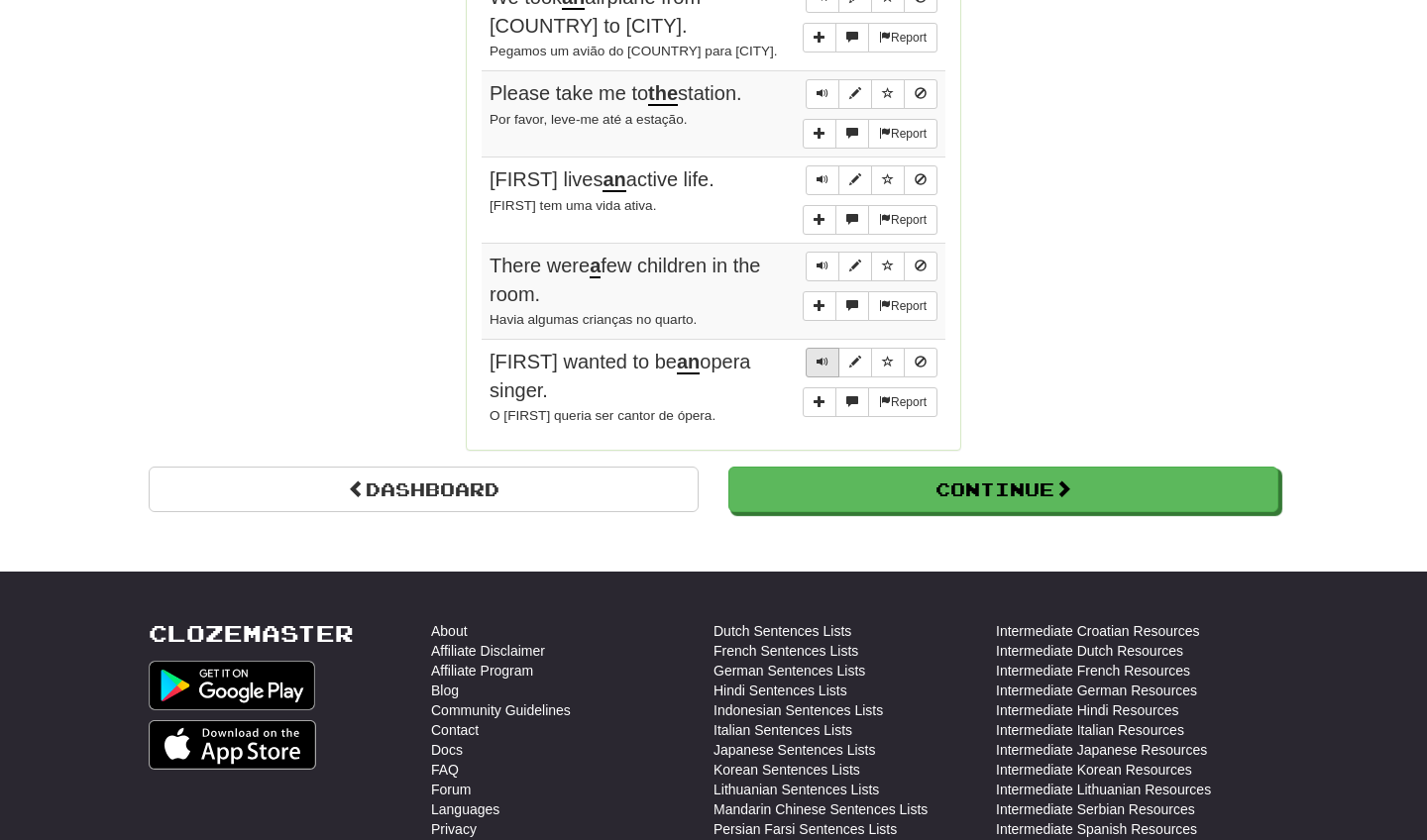 click at bounding box center [823, 362] 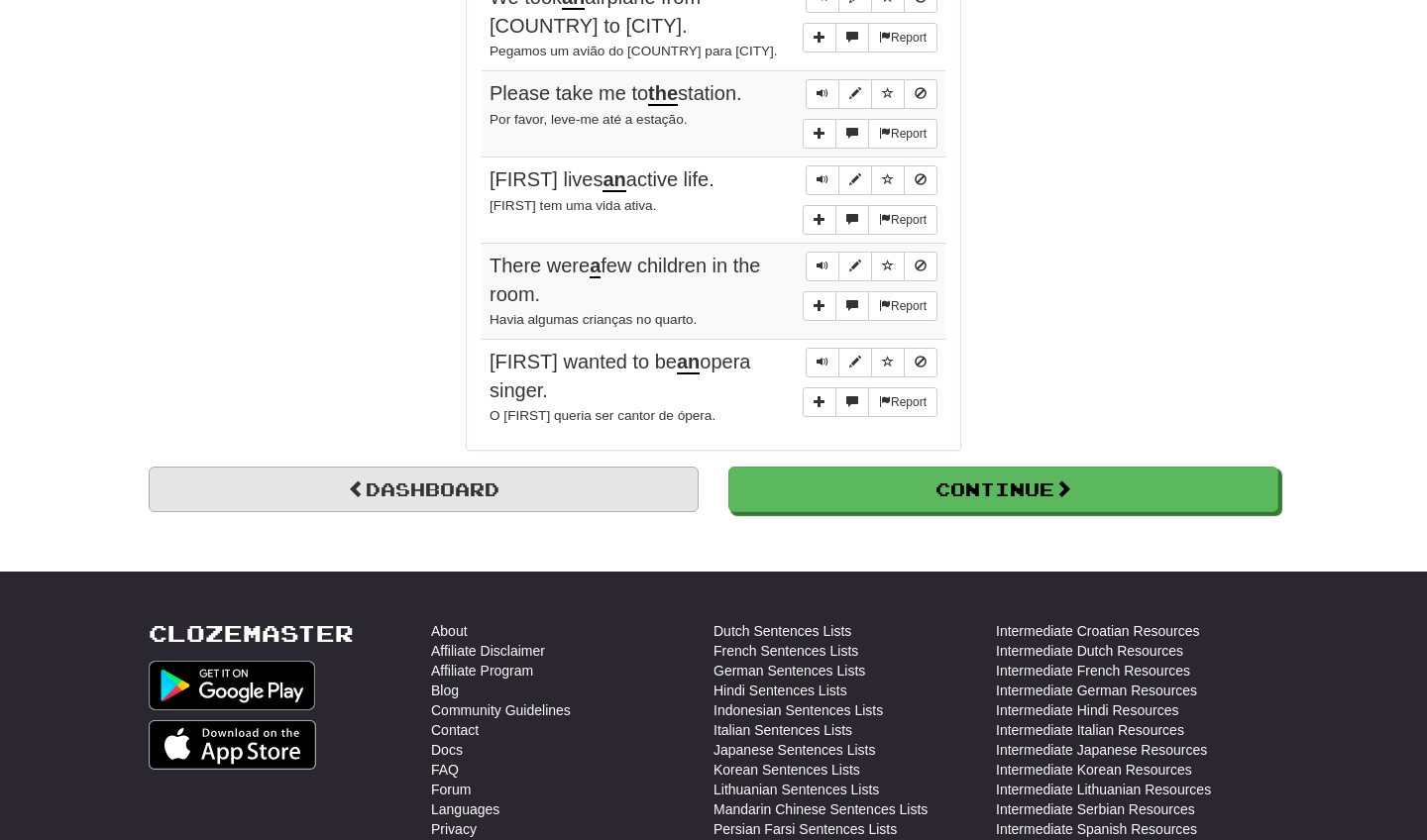 click on "Dashboard" at bounding box center [423, 489] 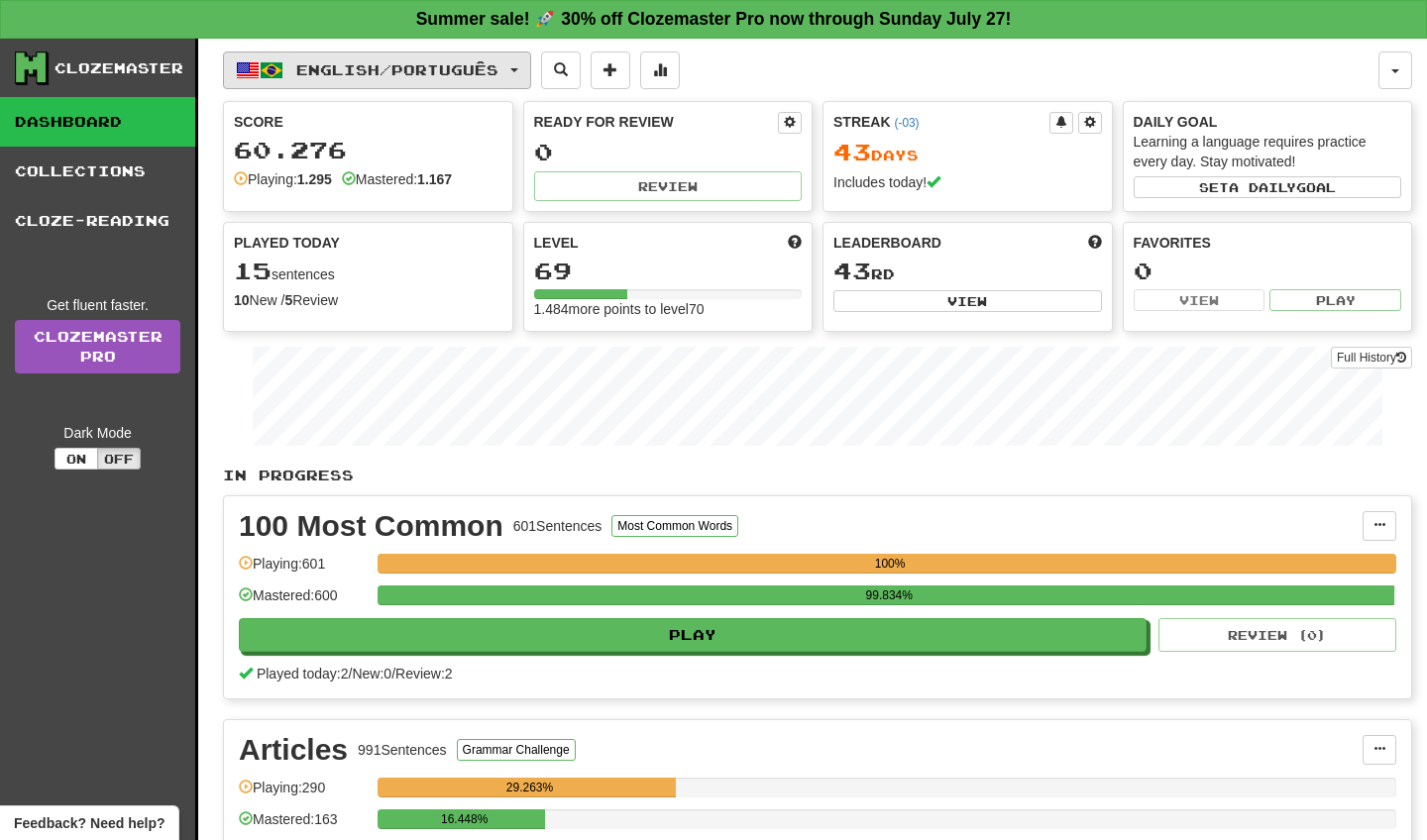 scroll, scrollTop: 0, scrollLeft: 0, axis: both 